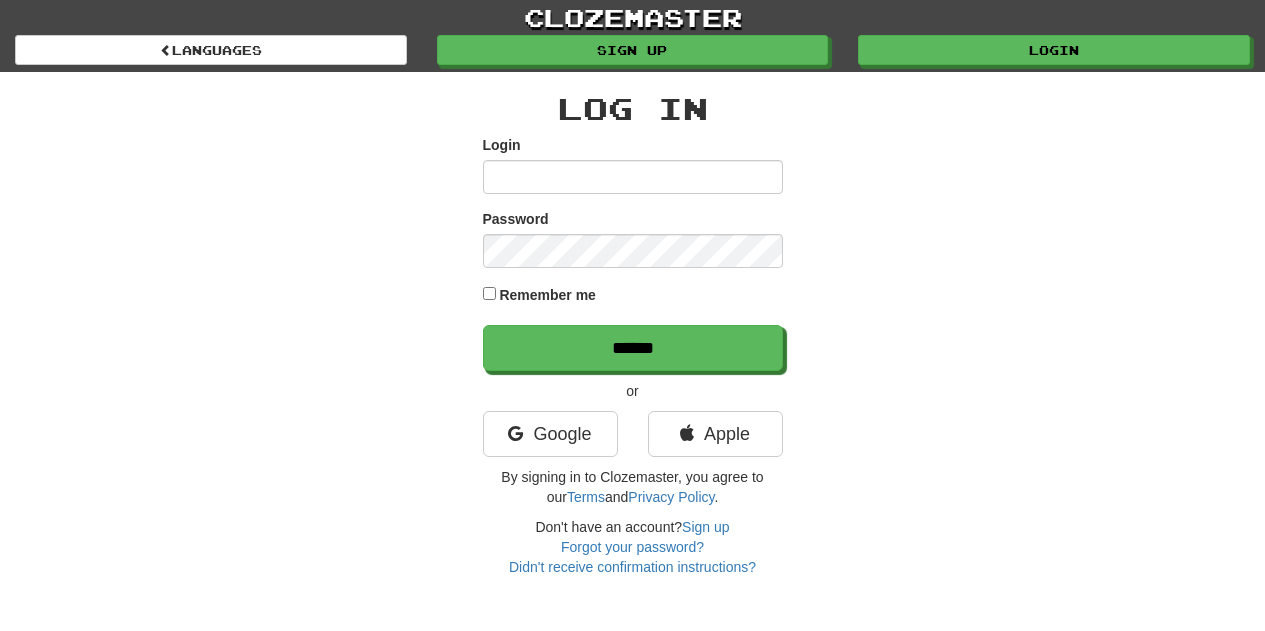 scroll, scrollTop: 0, scrollLeft: 0, axis: both 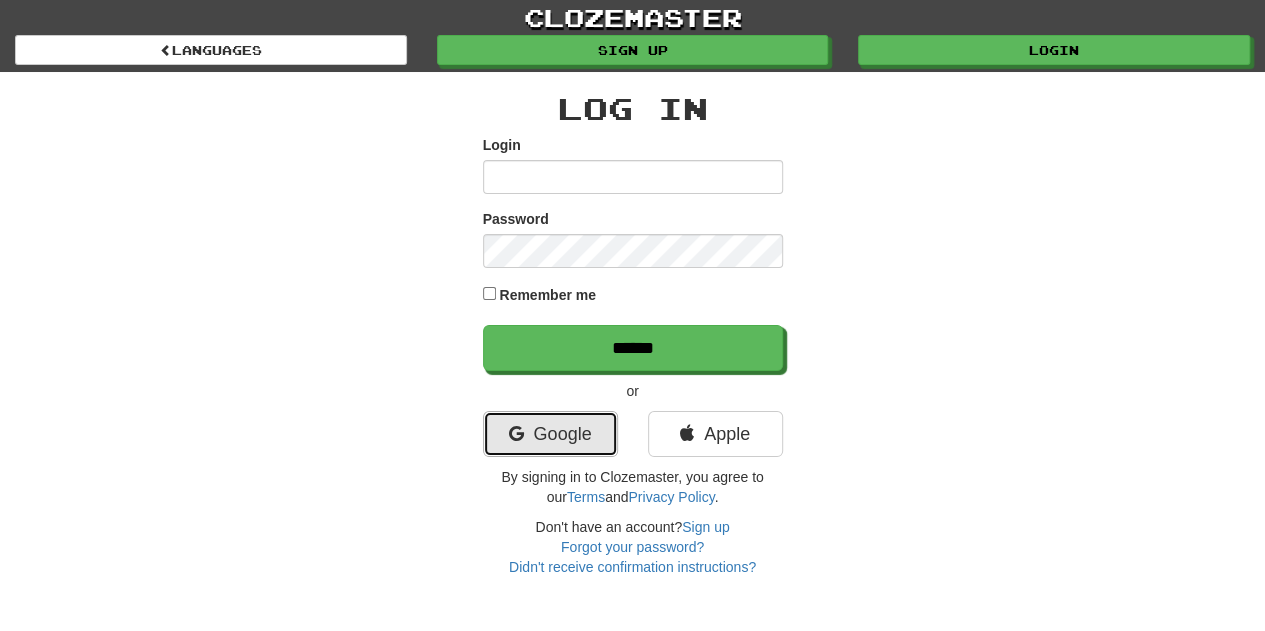 click on "Google" at bounding box center (550, 434) 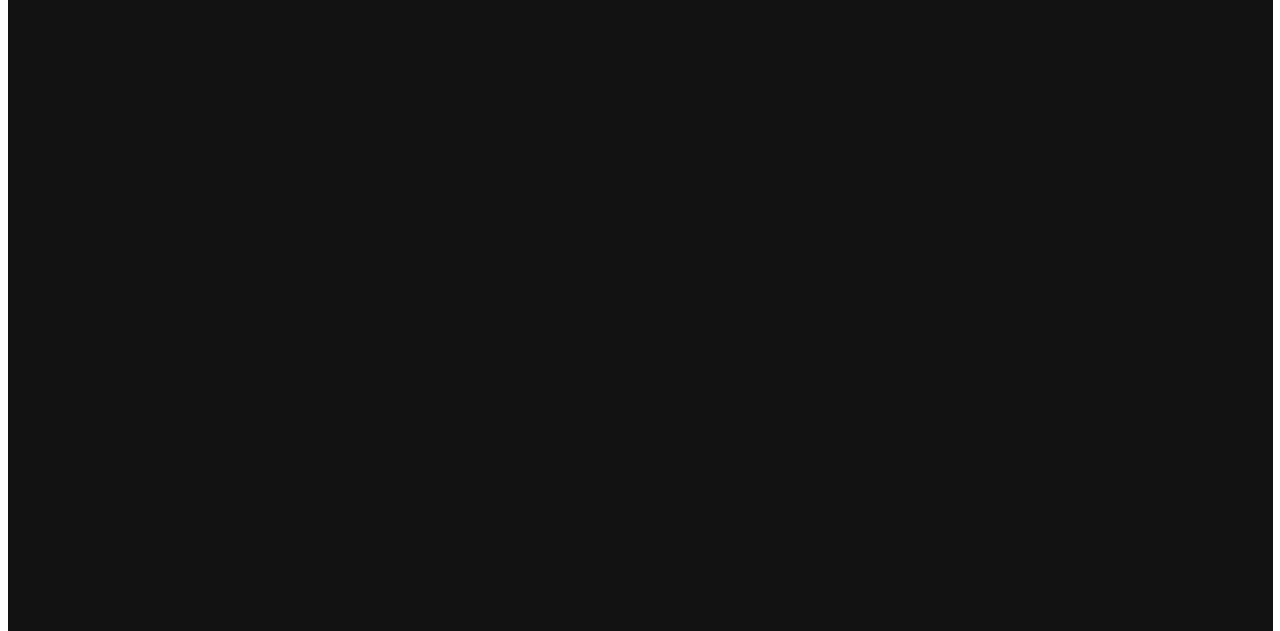 scroll, scrollTop: 0, scrollLeft: 0, axis: both 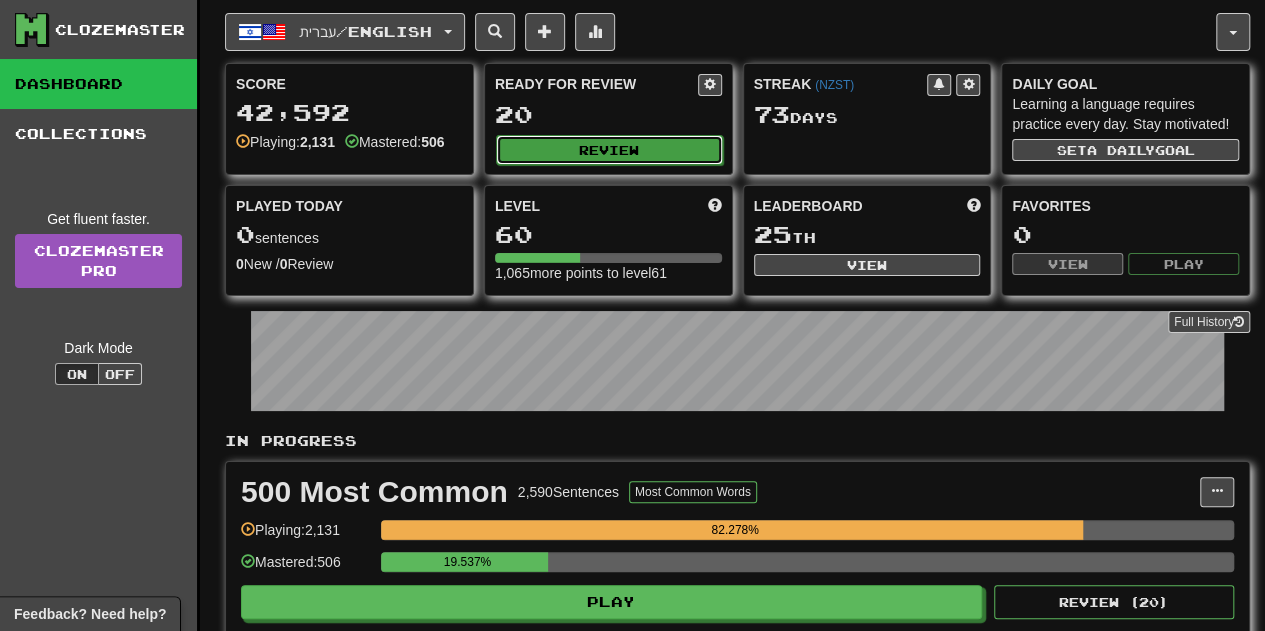 click on "Review" at bounding box center [609, 150] 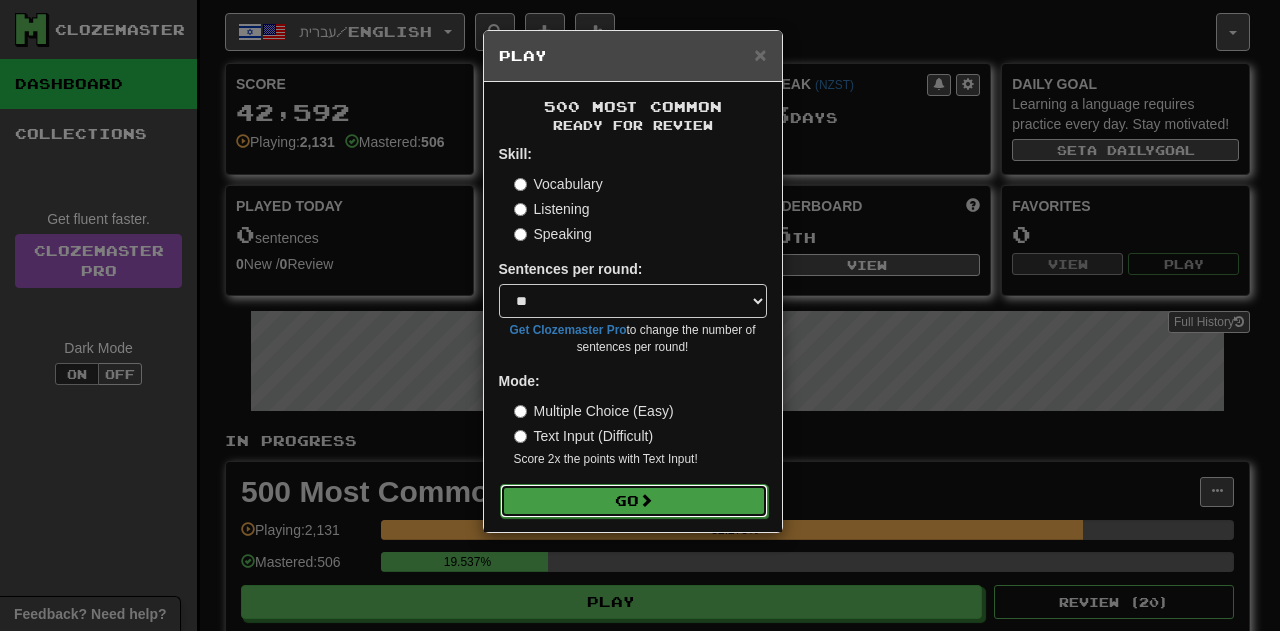 click on "Go" at bounding box center (634, 501) 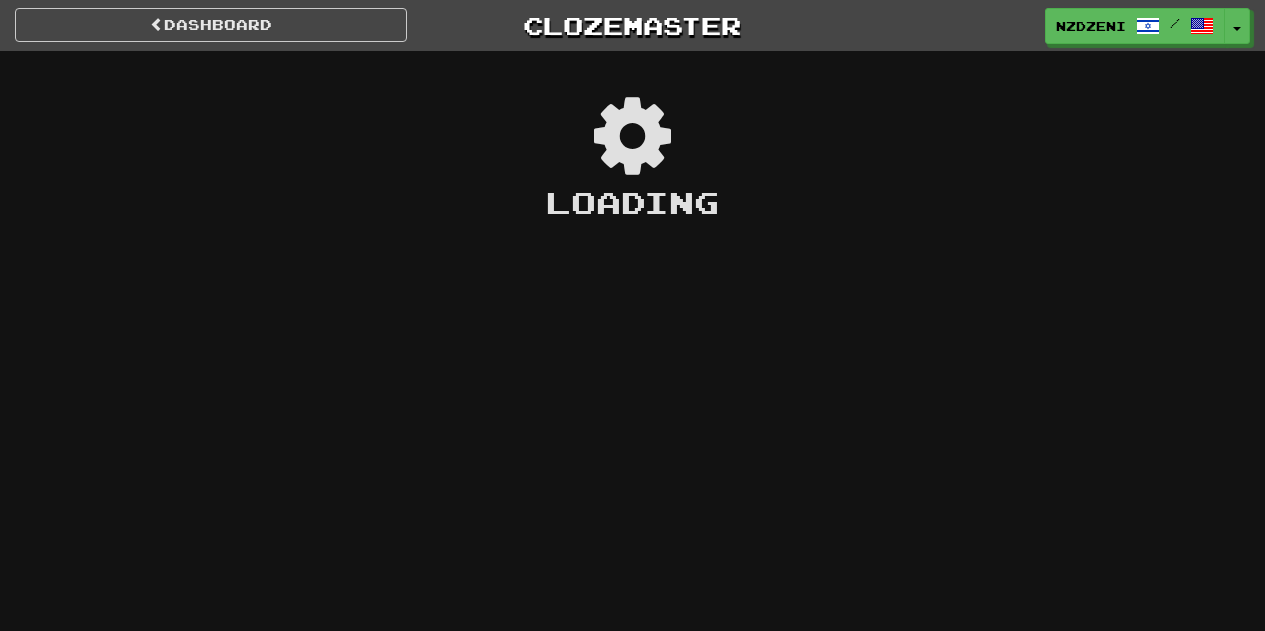 scroll, scrollTop: 0, scrollLeft: 0, axis: both 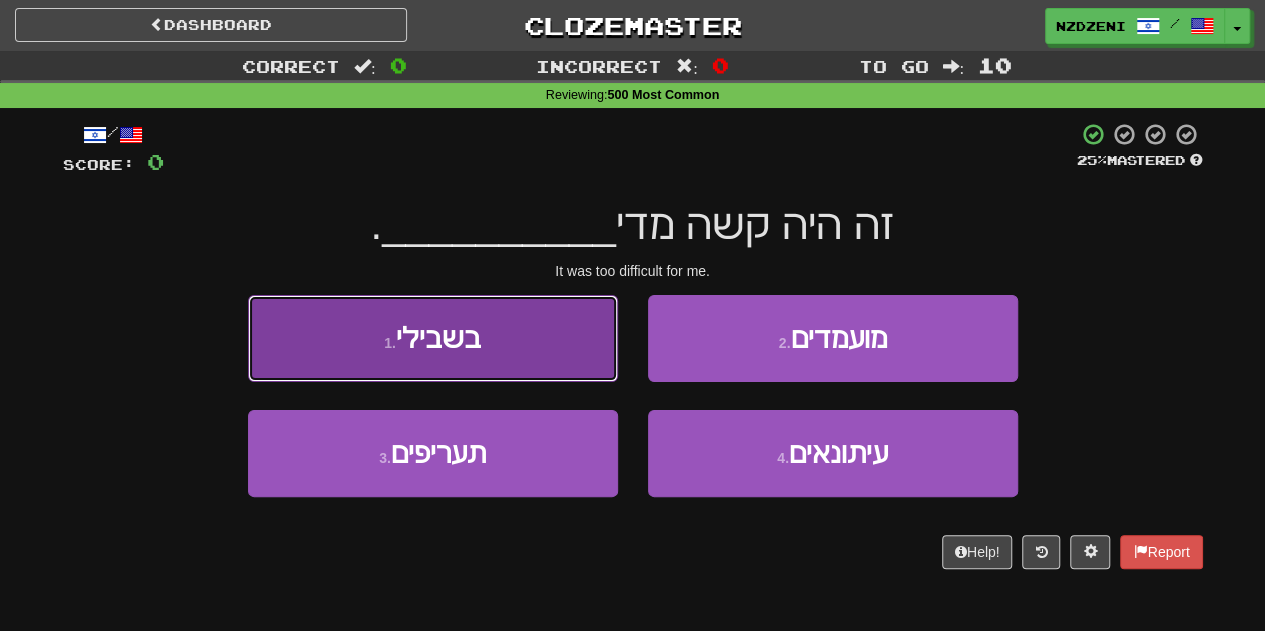 click on "1 .  בשבילי" at bounding box center (433, 338) 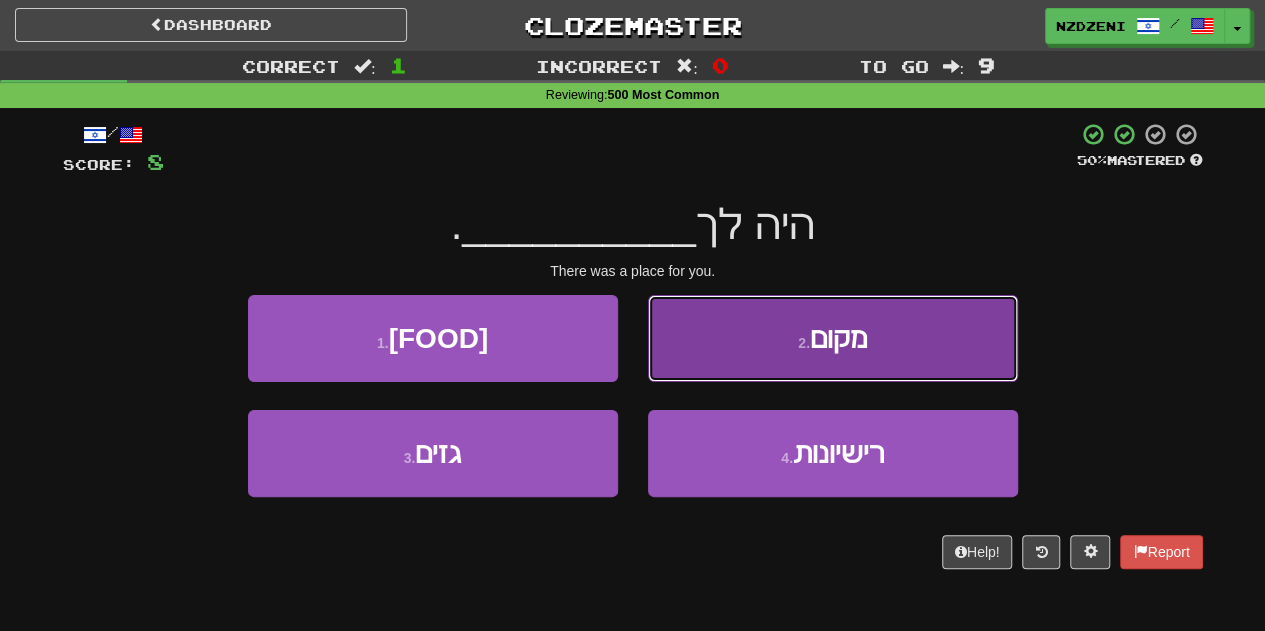 click on "2 .  מקום" at bounding box center (833, 338) 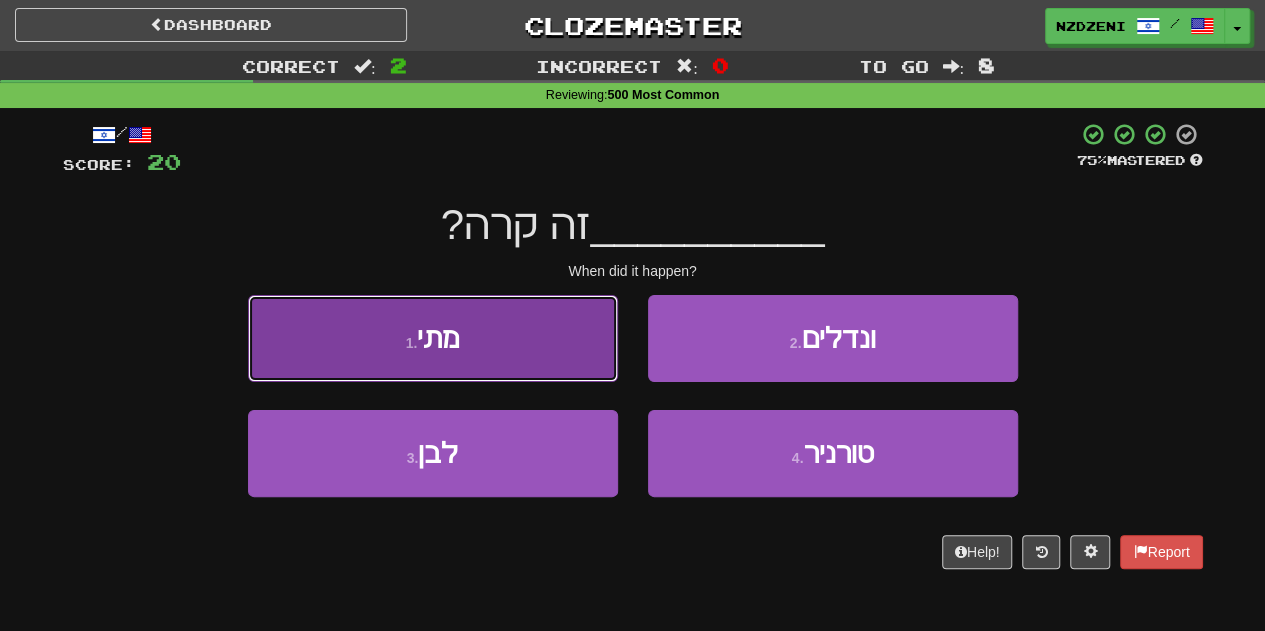 click on "1 .  מתי" at bounding box center [433, 338] 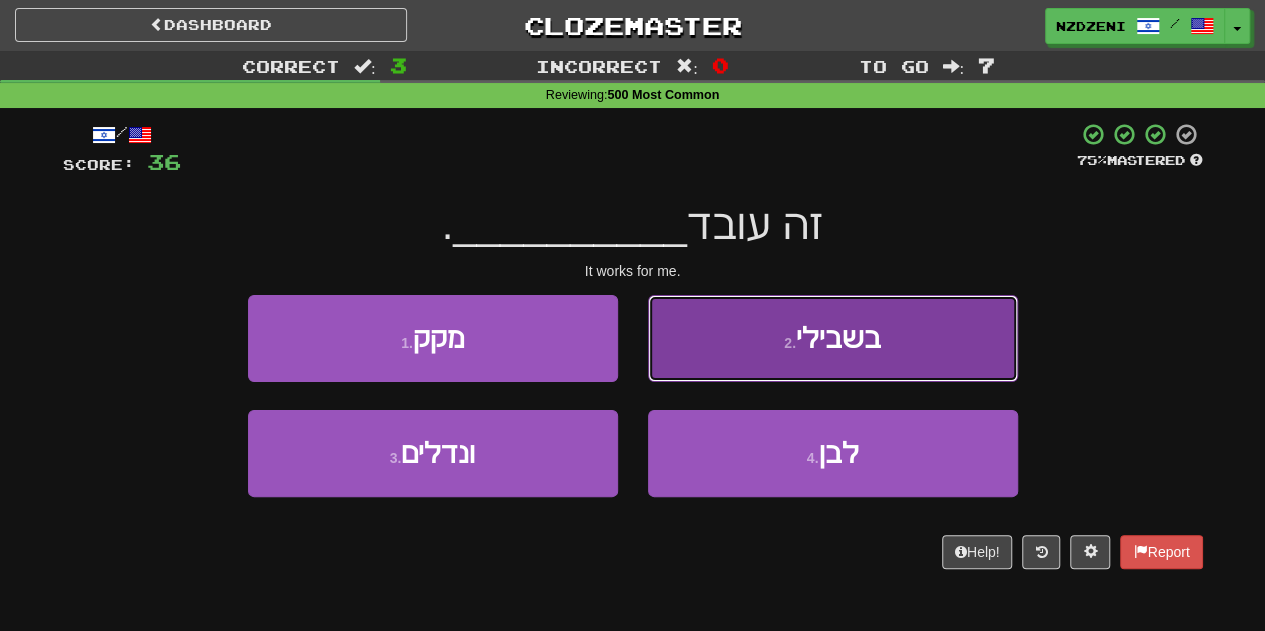 click on "2 .  בשבילי" at bounding box center [833, 338] 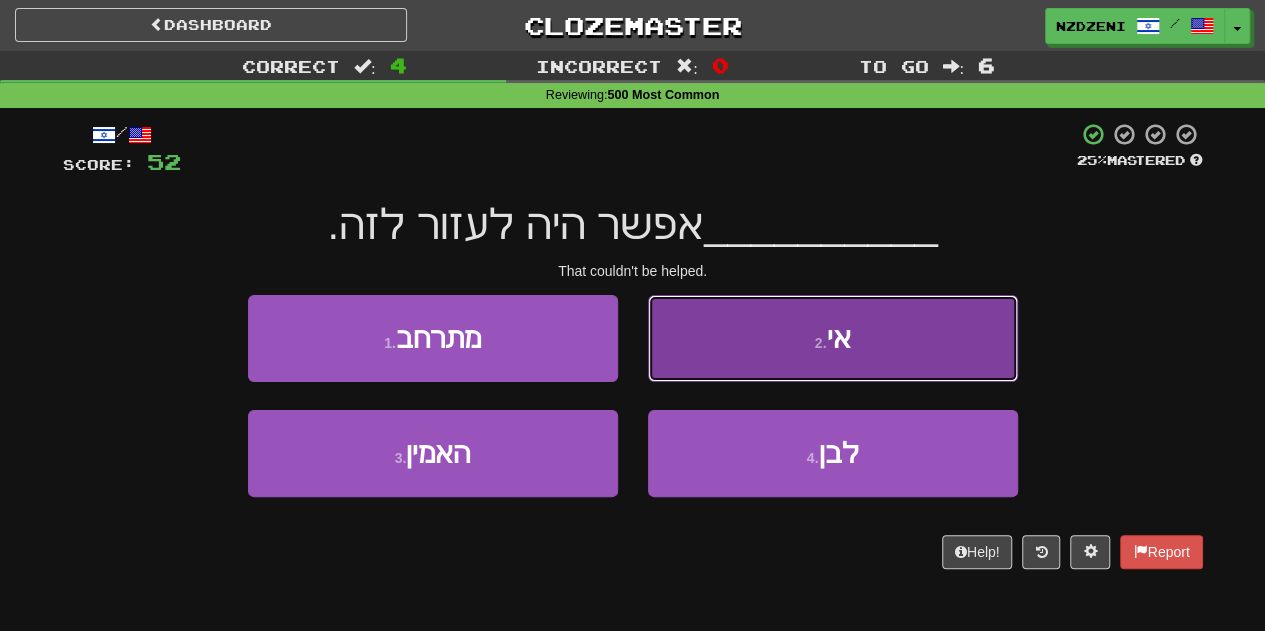 click on "2 .  אי" at bounding box center (833, 338) 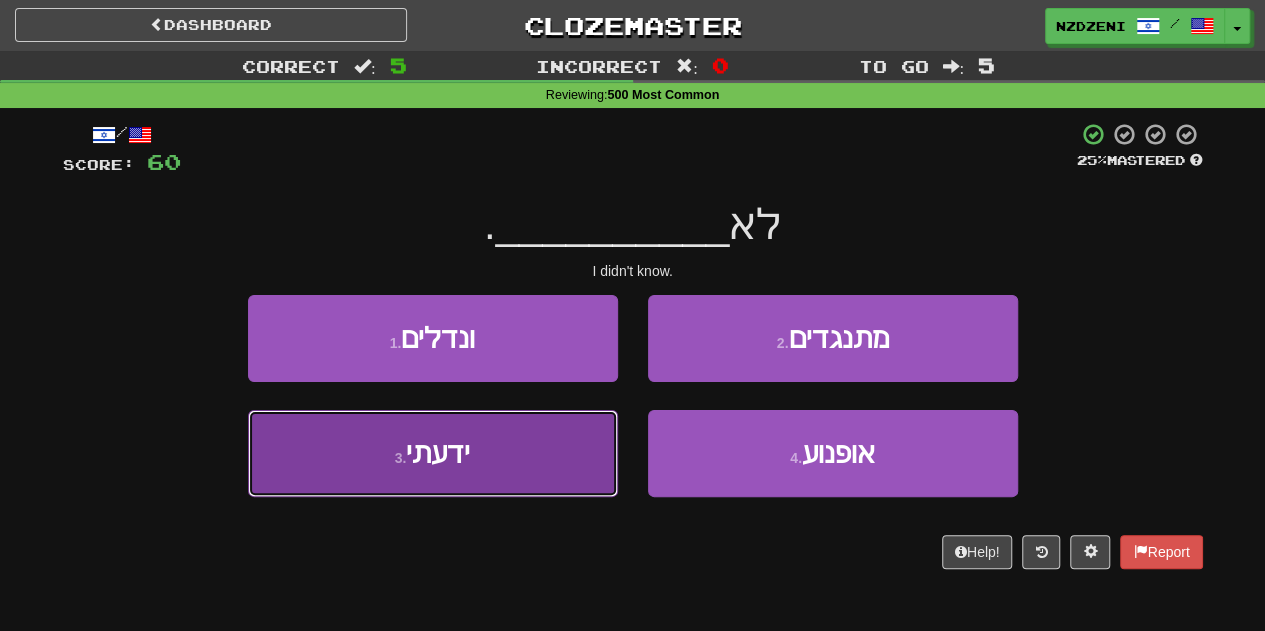 click on "3 .  ידעתי" at bounding box center [433, 453] 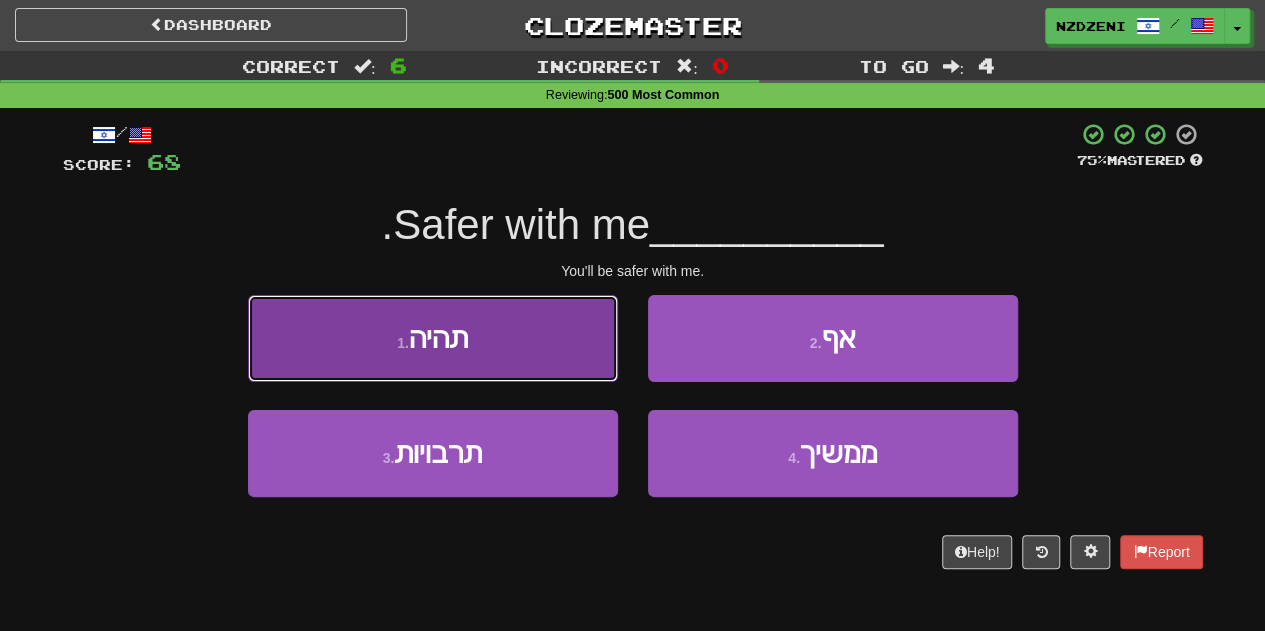 click on "1 .  תהיה" at bounding box center [433, 338] 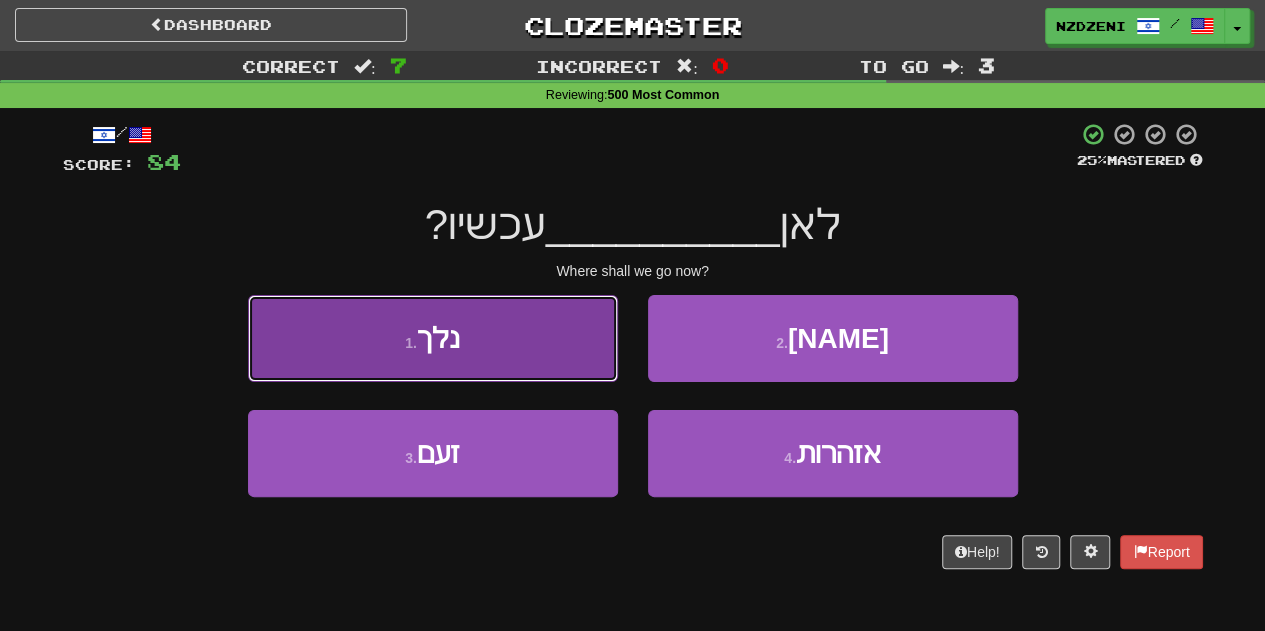 click on "1 .  נלך" at bounding box center (433, 338) 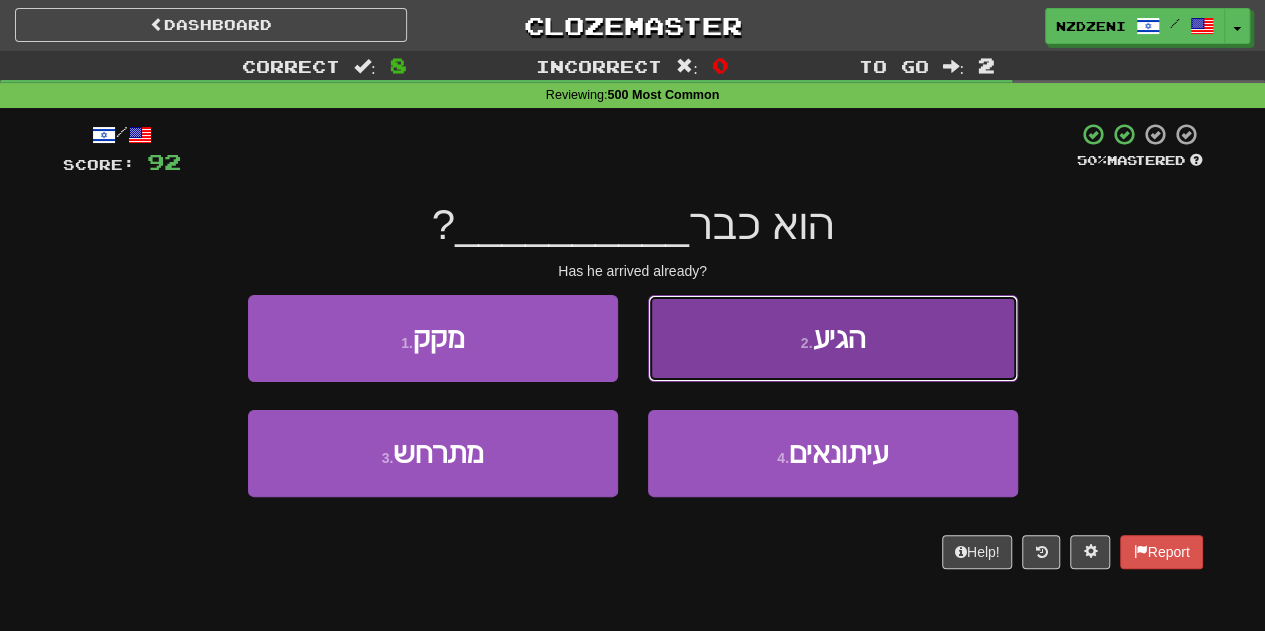 click on "2 .  הגיע" at bounding box center [833, 338] 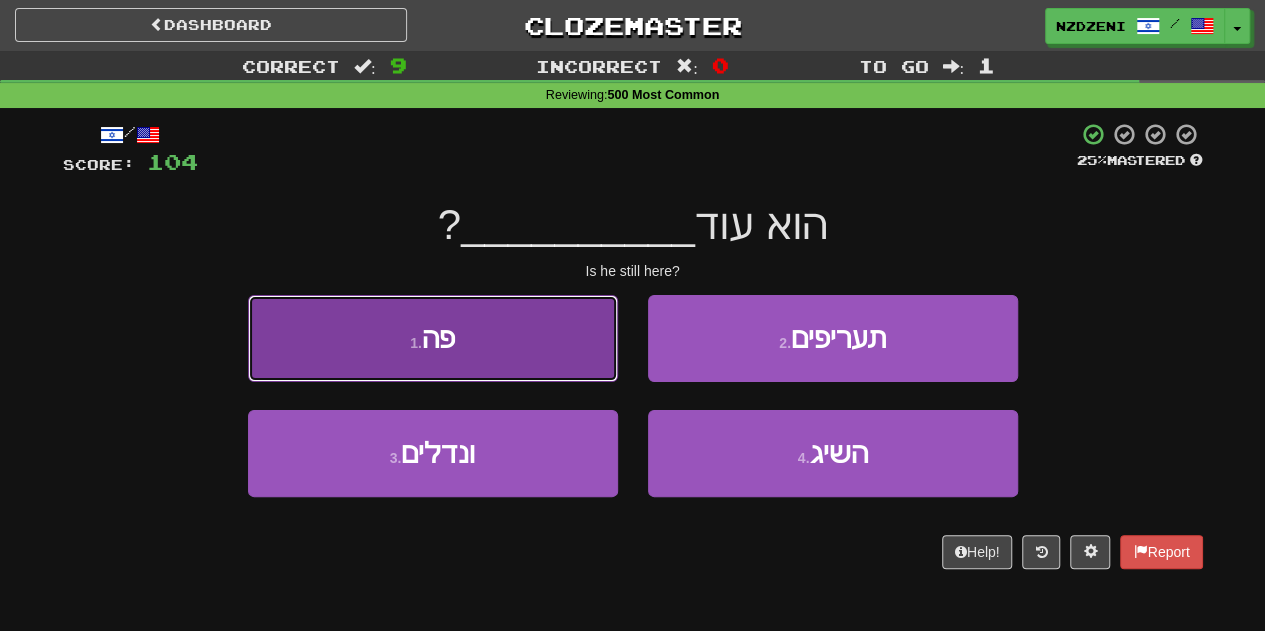 click on "1 .  פה" at bounding box center [433, 338] 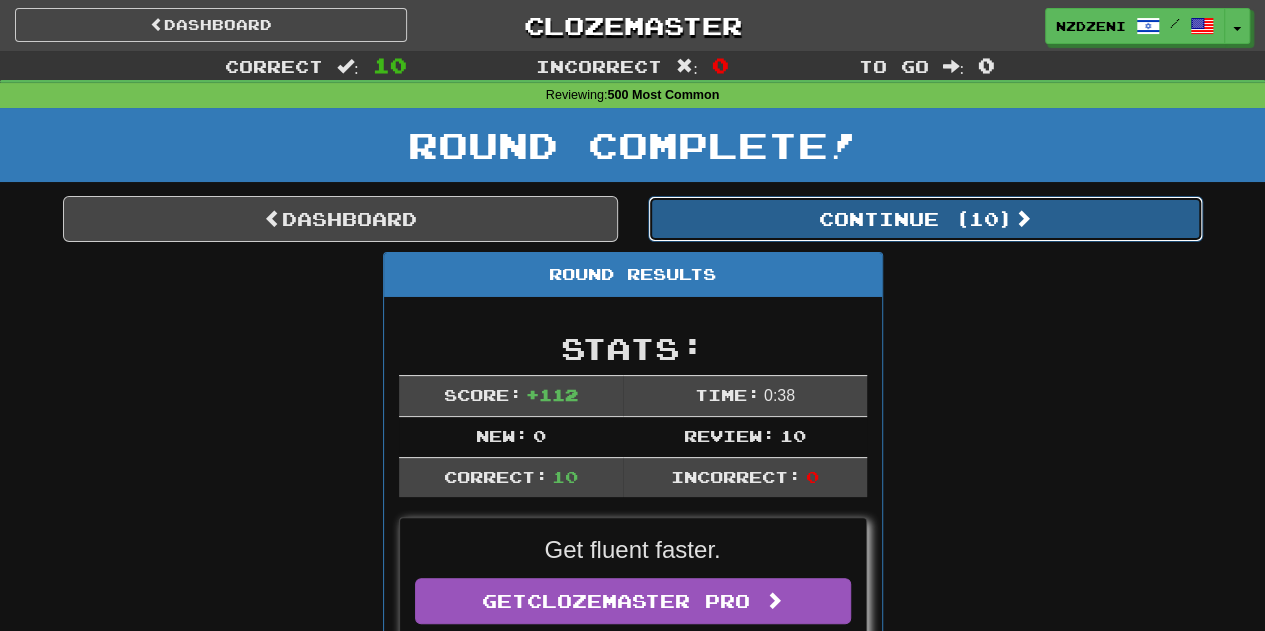 click on "Continue ( 10 )" at bounding box center (925, 219) 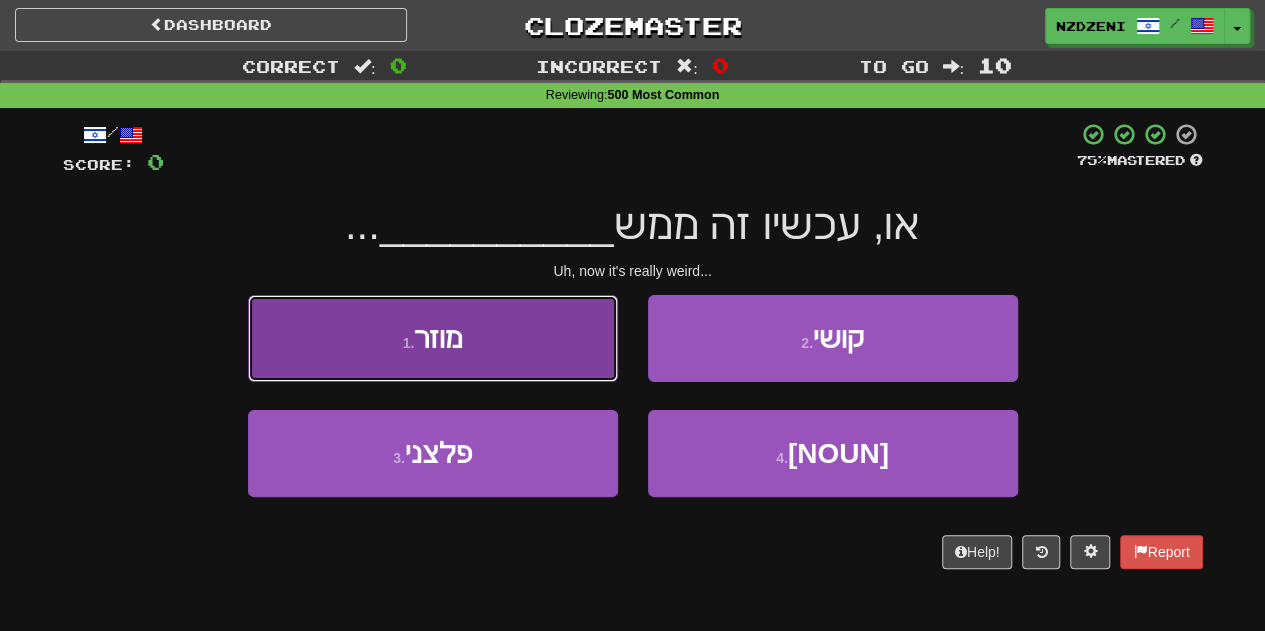 click on "1 .  מוזר" at bounding box center (433, 338) 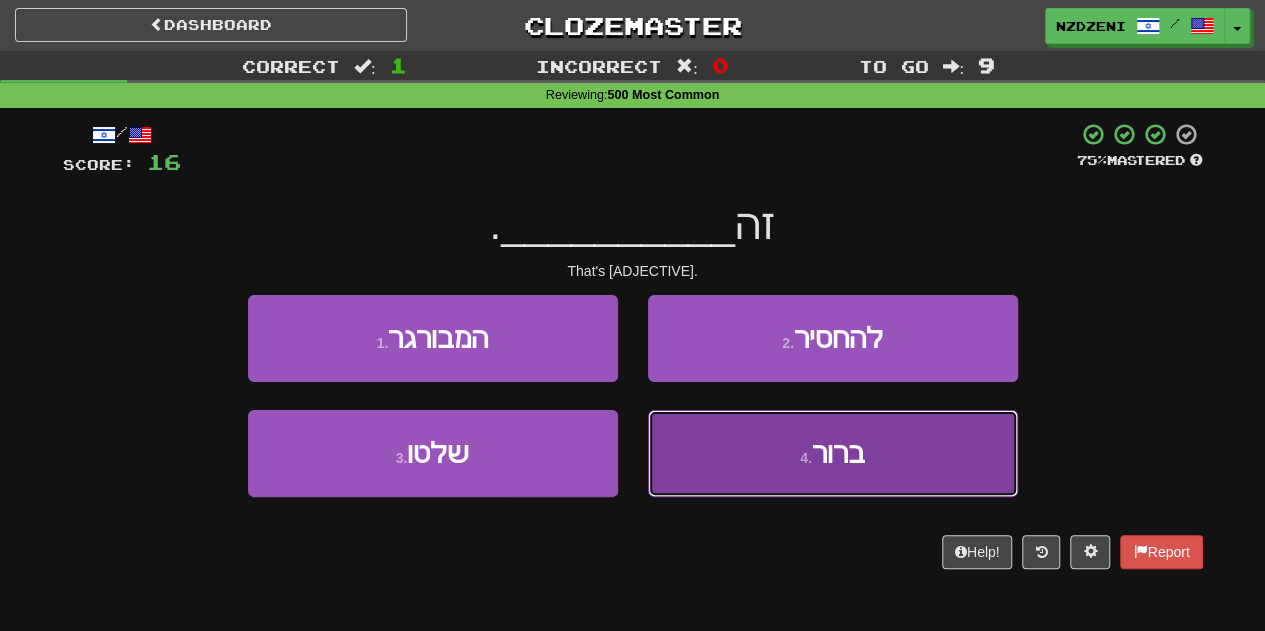 click on "4 .  ברור" at bounding box center [833, 453] 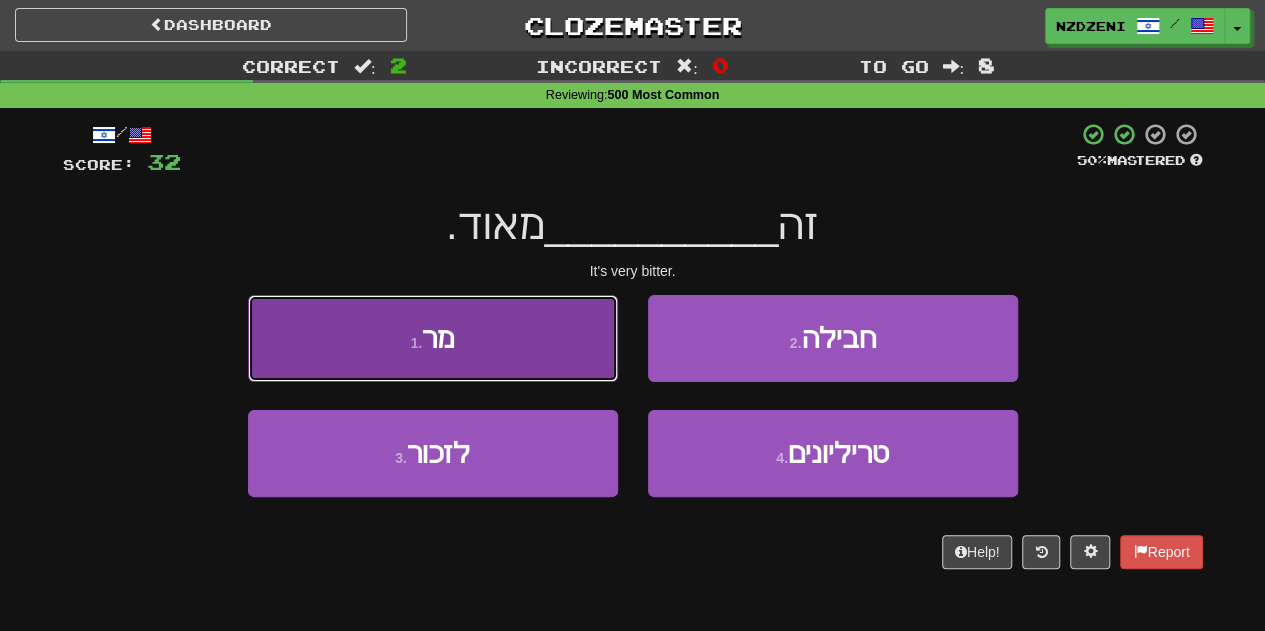 click on "1 .  מר" at bounding box center (433, 338) 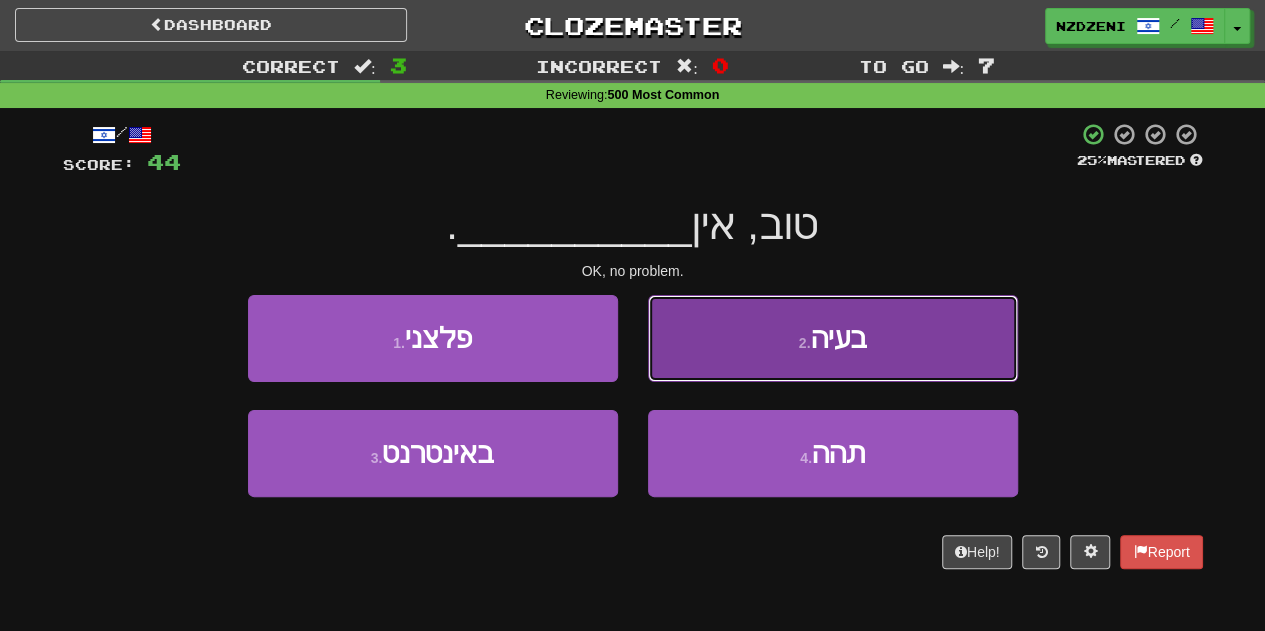 click on "2 .  בעיה" at bounding box center (833, 338) 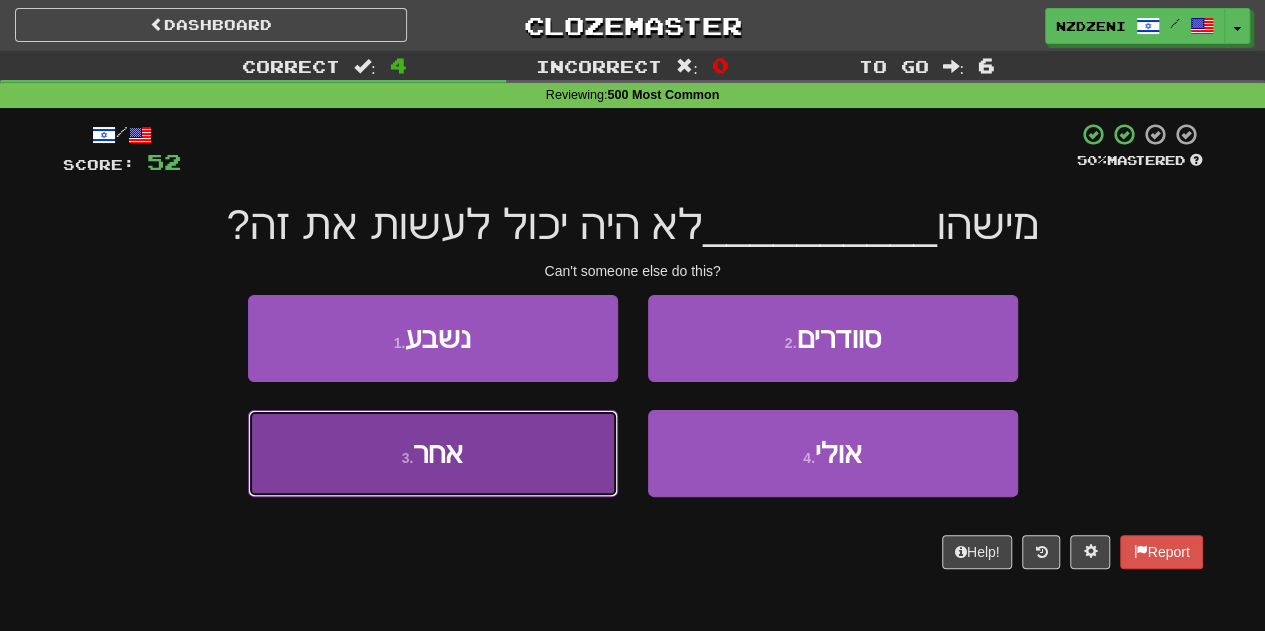 click on "3 .  אחר" at bounding box center [433, 453] 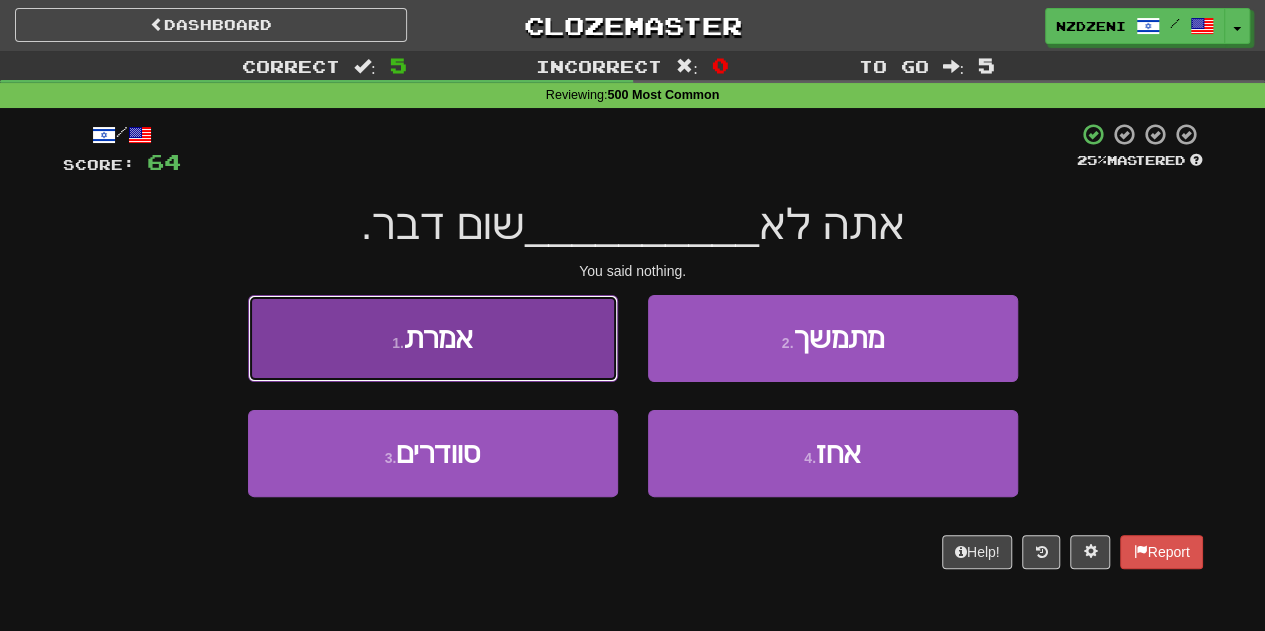 click on "1 .  אמרת" at bounding box center [433, 338] 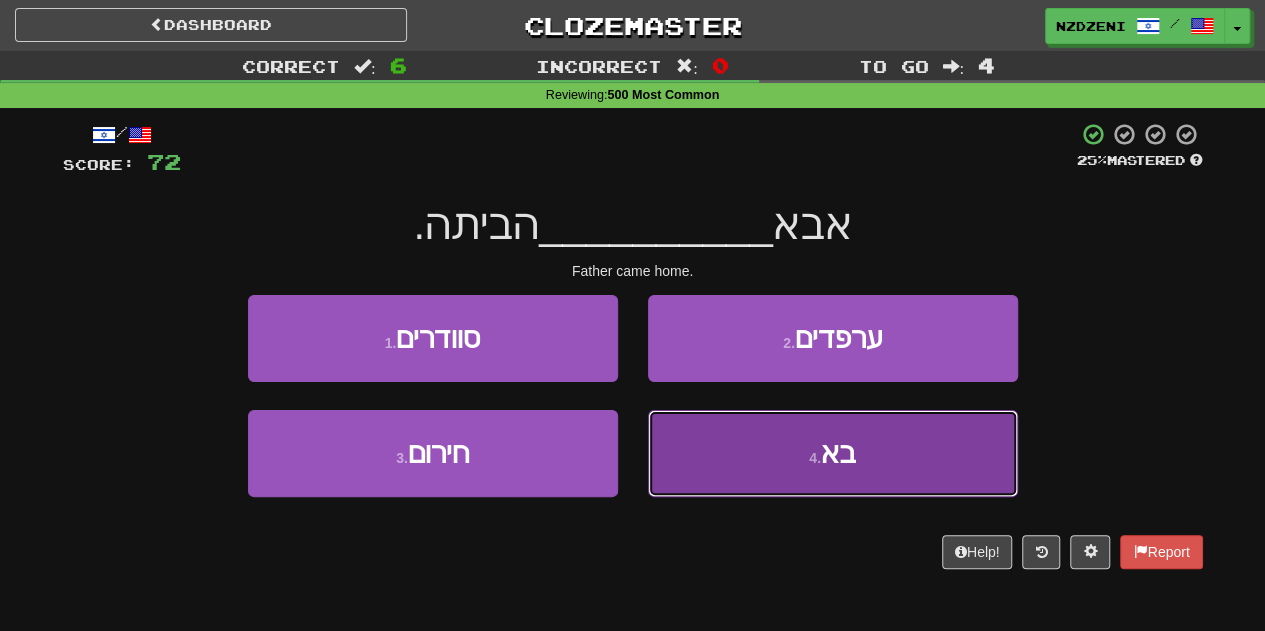 click on "4 .  בא" at bounding box center [833, 453] 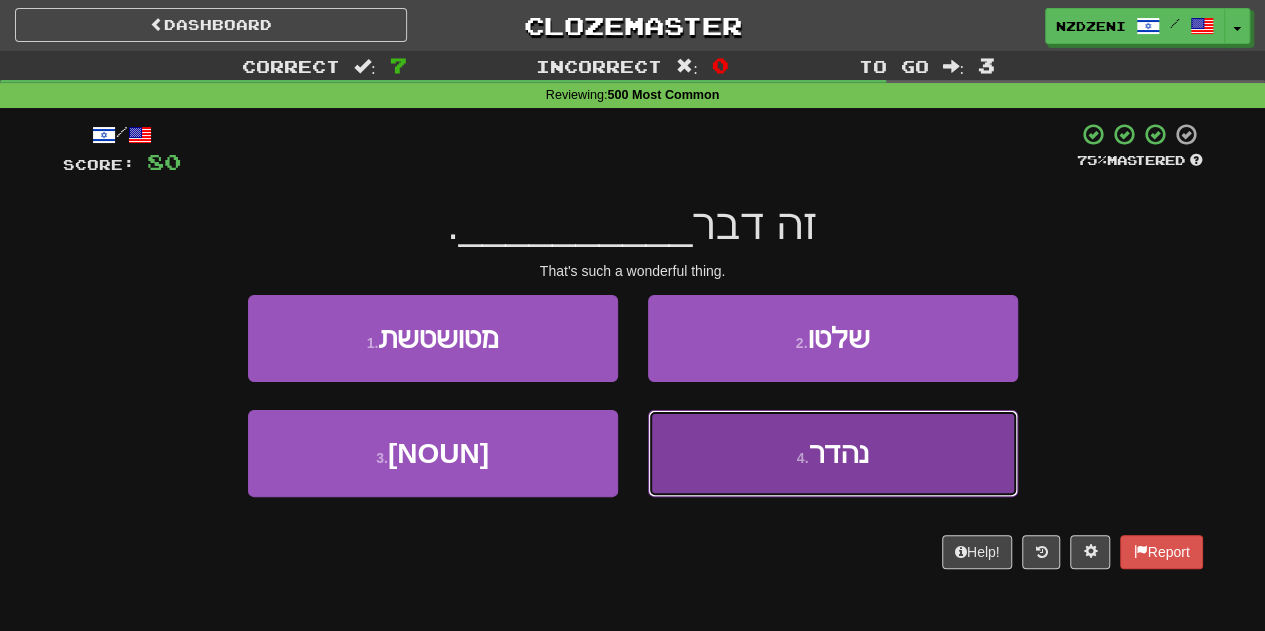click on "4 .  נהדר" at bounding box center [833, 453] 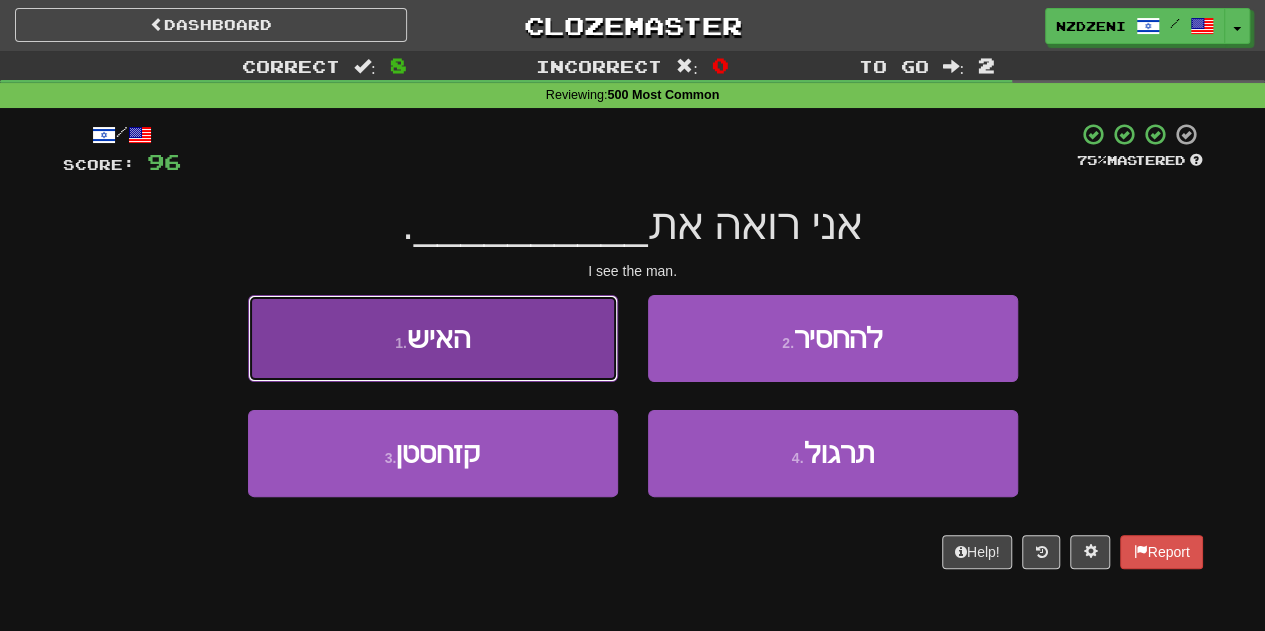 click on "1 .  האיש" at bounding box center [433, 338] 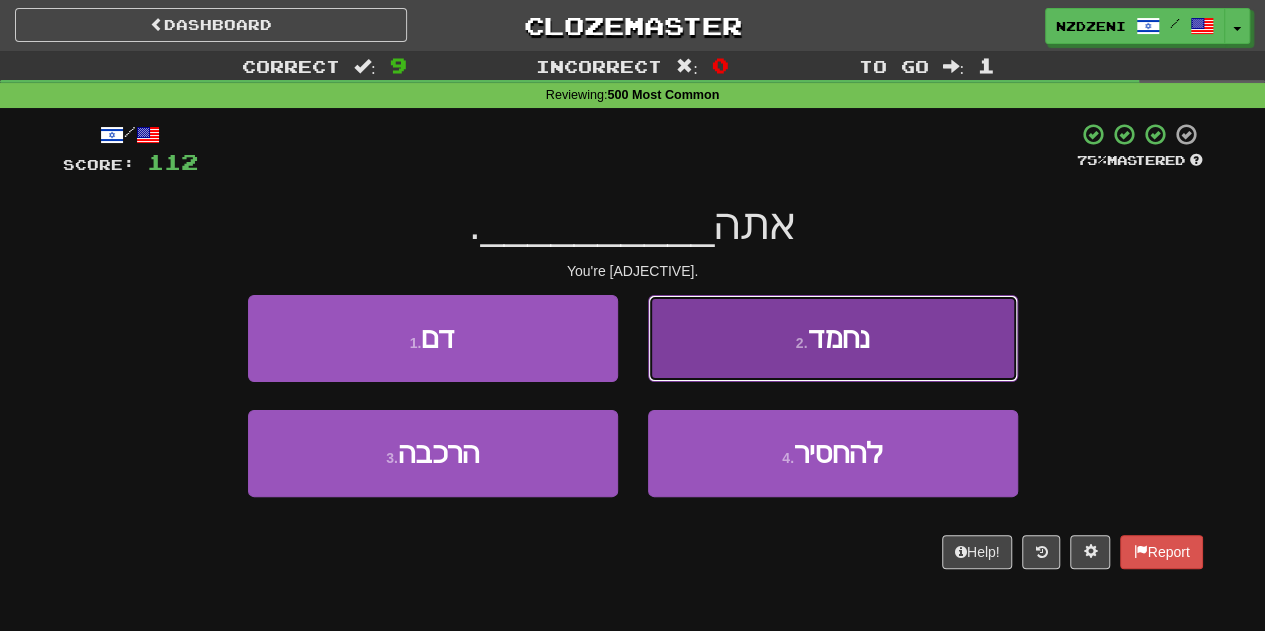 click on "2 .  נחמד" at bounding box center [833, 338] 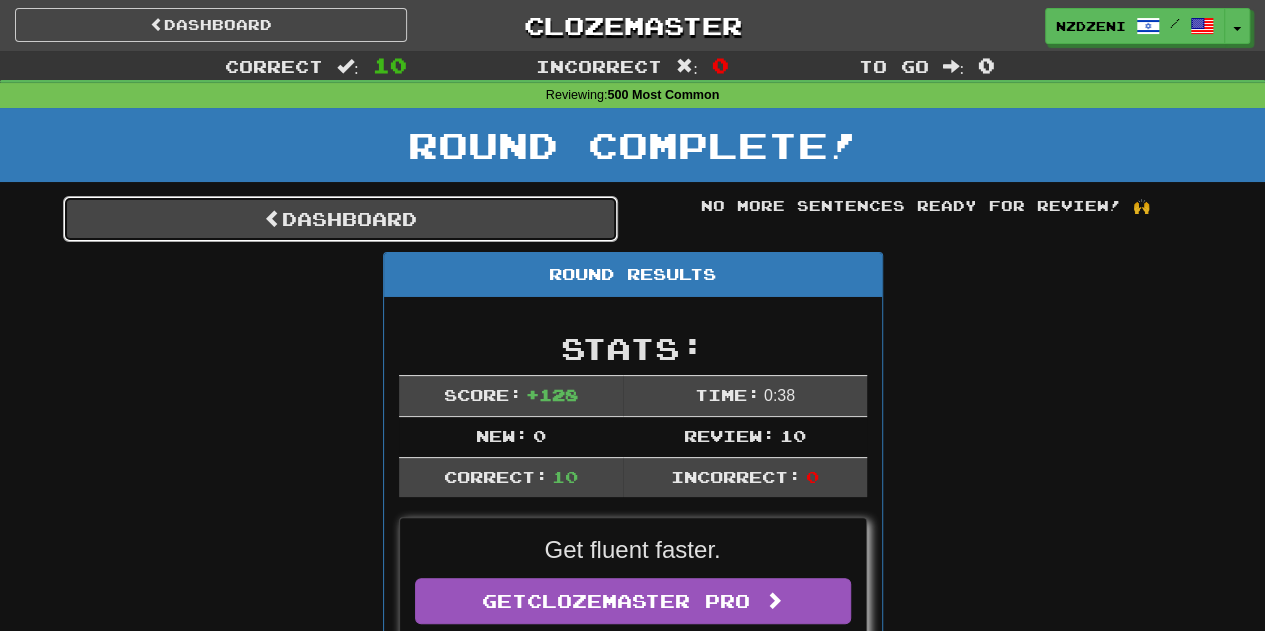 click on "Dashboard" at bounding box center [340, 219] 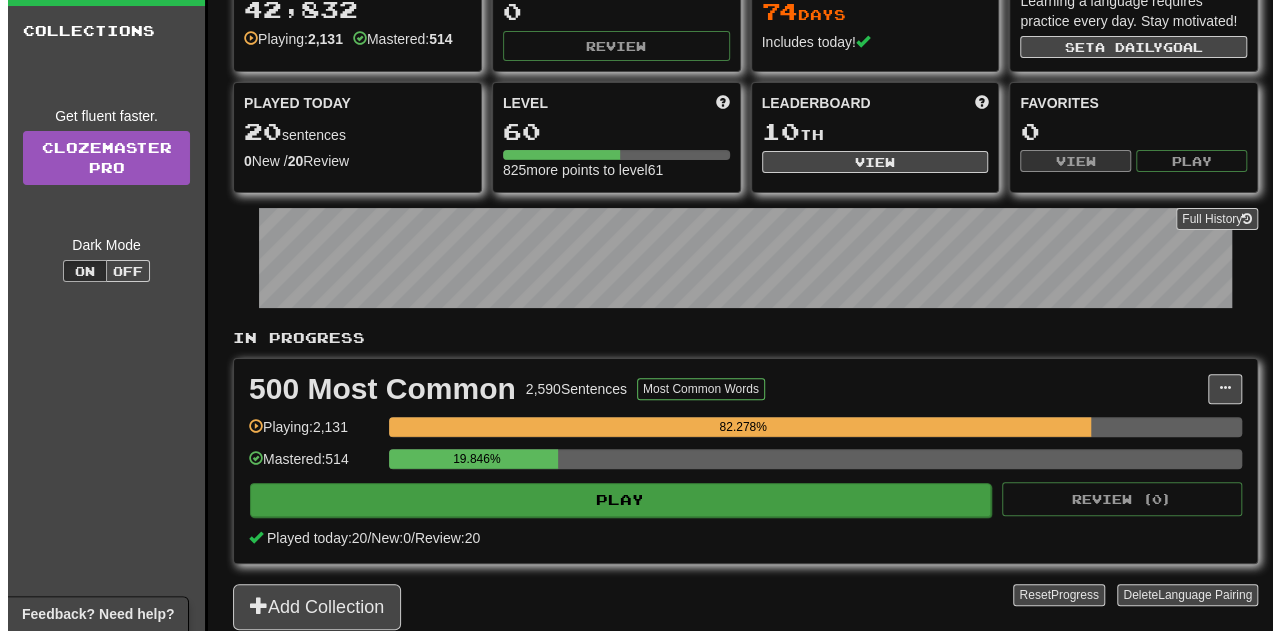 scroll, scrollTop: 104, scrollLeft: 0, axis: vertical 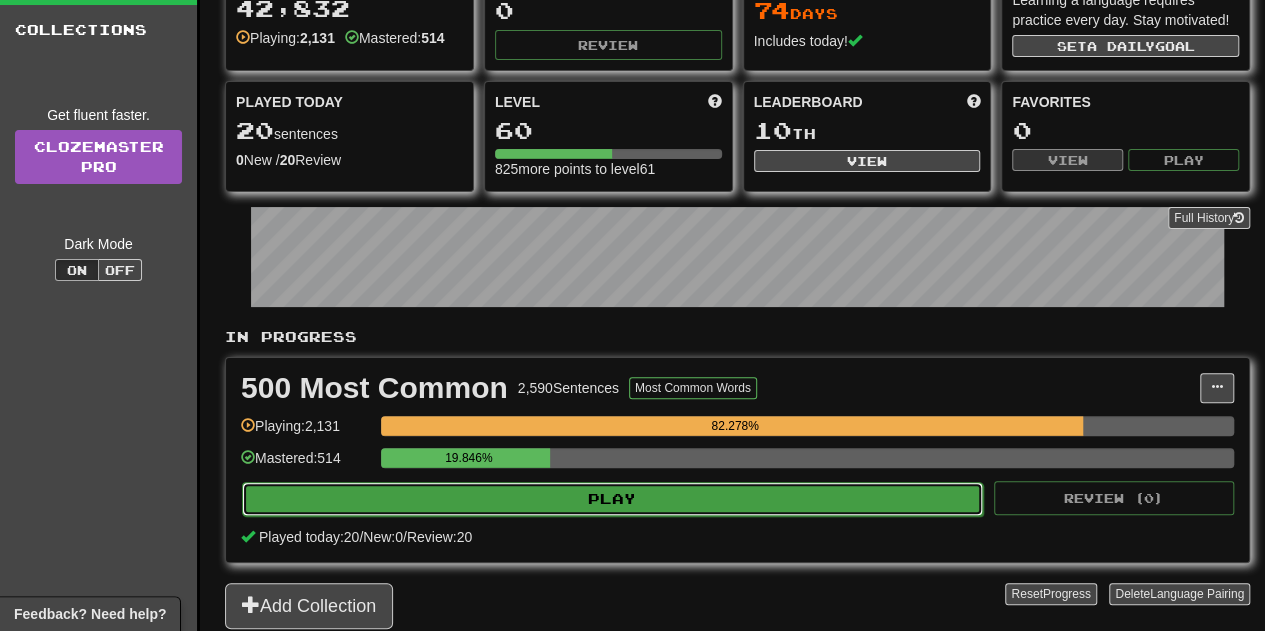 click on "Play" at bounding box center (612, 499) 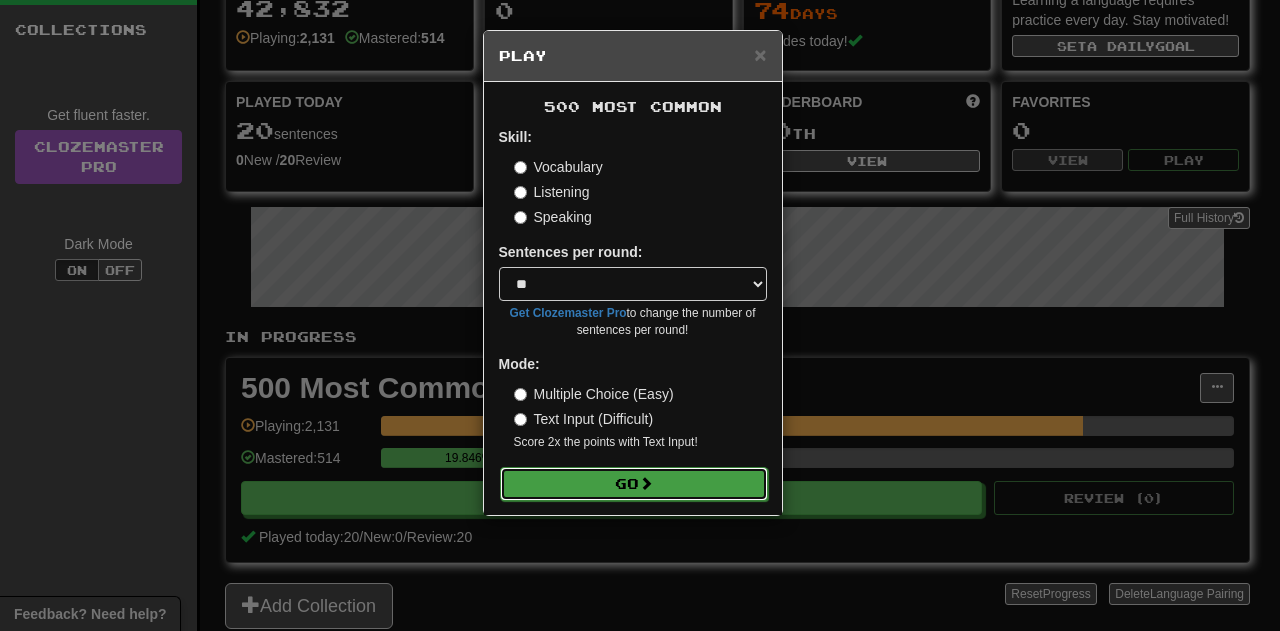 click on "Go" at bounding box center [634, 484] 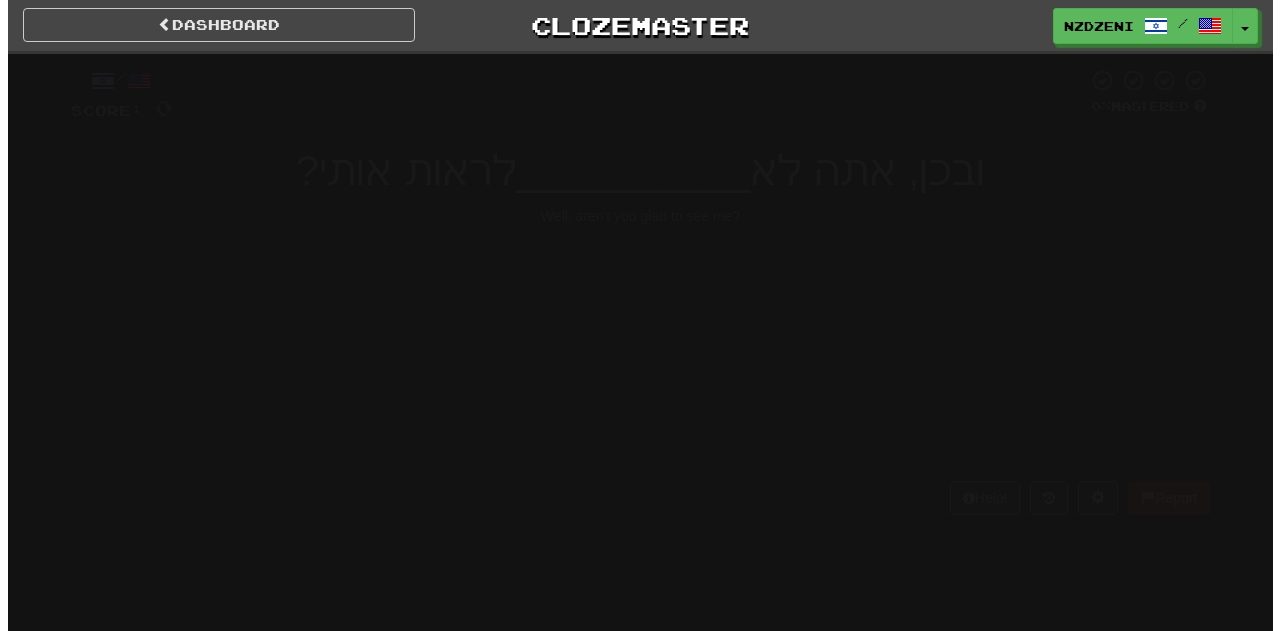 scroll, scrollTop: 0, scrollLeft: 0, axis: both 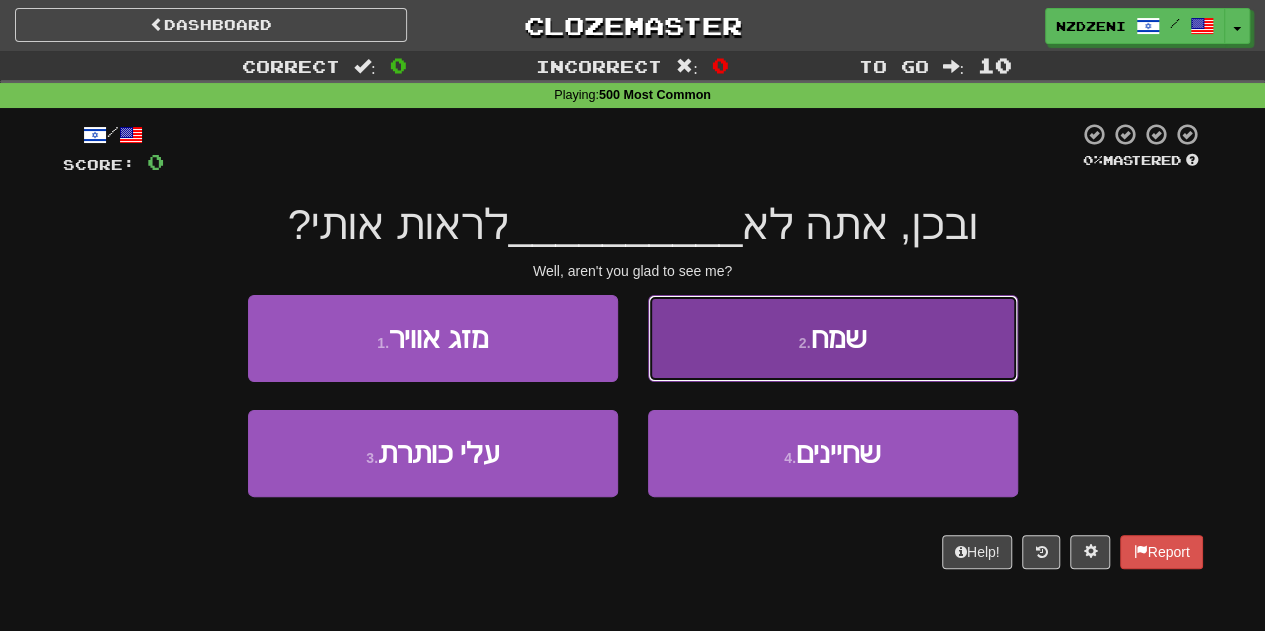 click on "2 .  שמח" at bounding box center (833, 338) 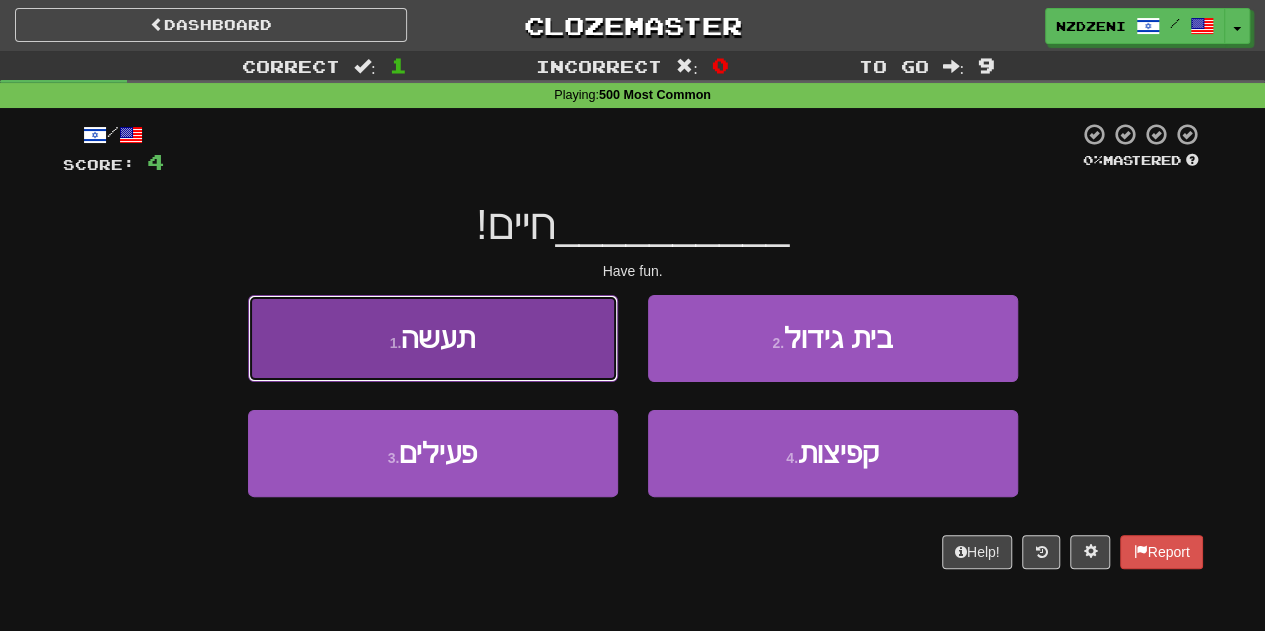 click on "1 .  תעשה" at bounding box center (433, 338) 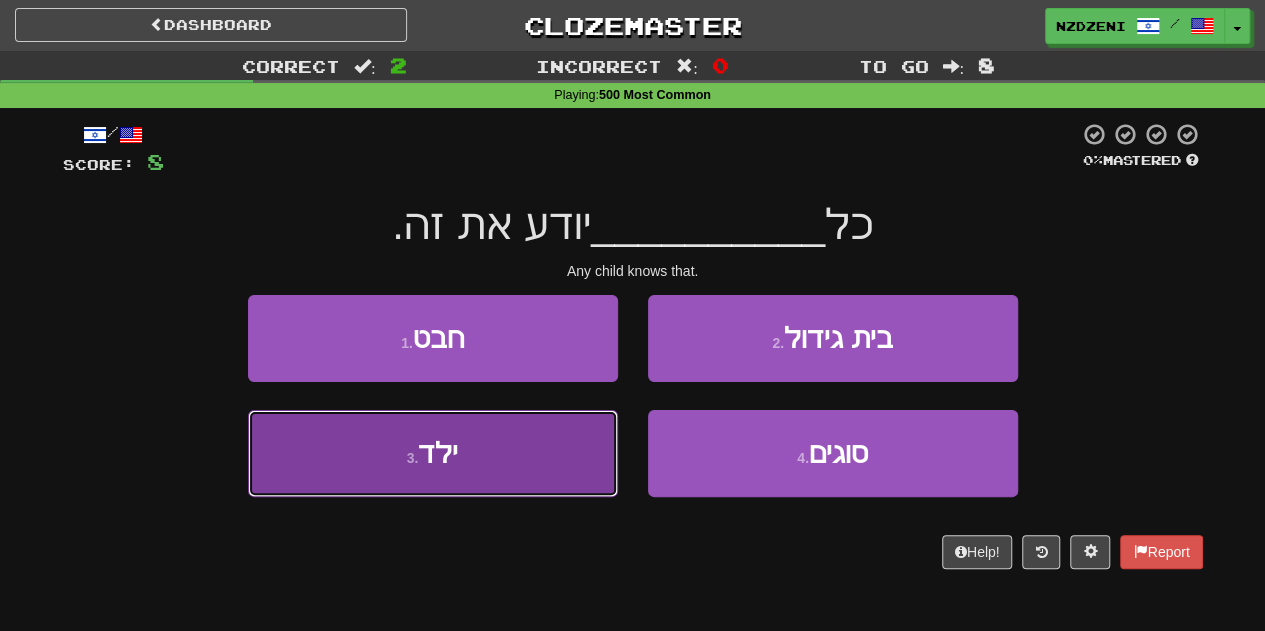 click on "3 .  ילד" at bounding box center (433, 453) 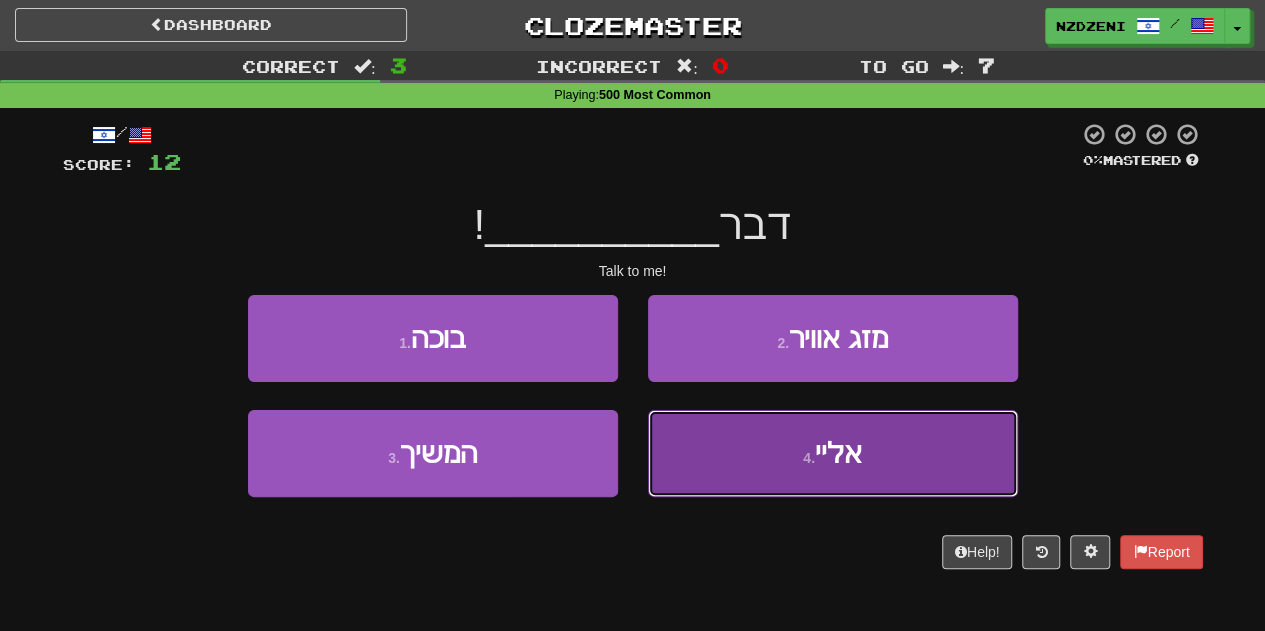 click on "4 .  אליי" at bounding box center (833, 453) 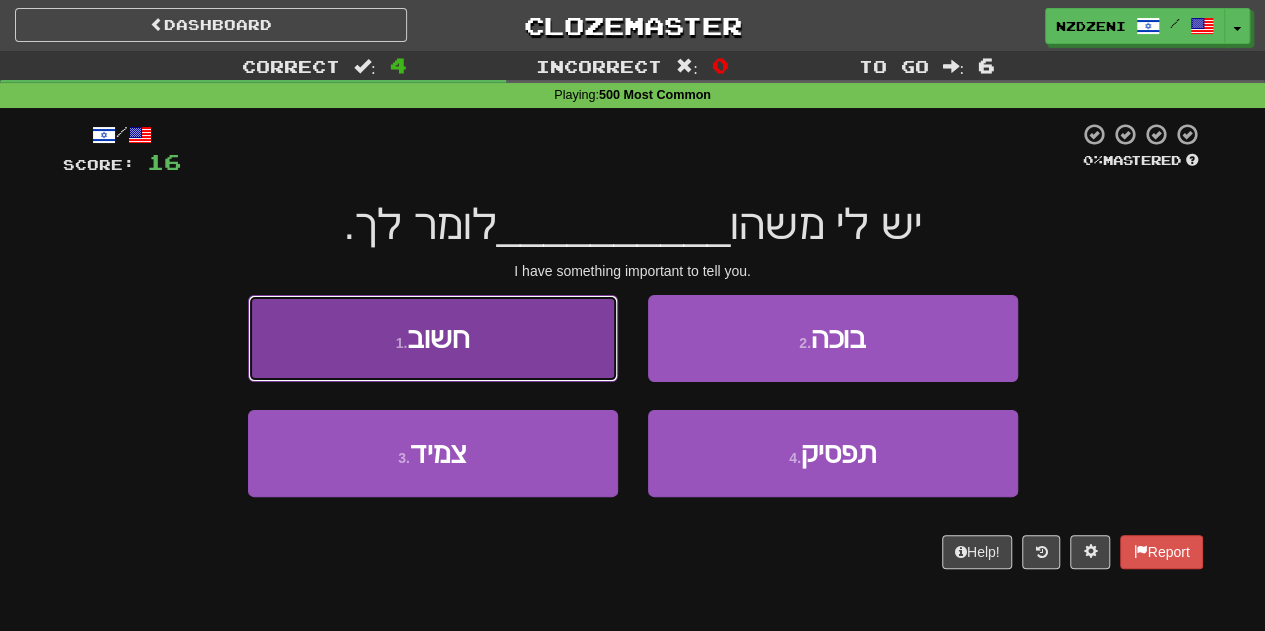 click on "1 .  חשוב" at bounding box center (433, 338) 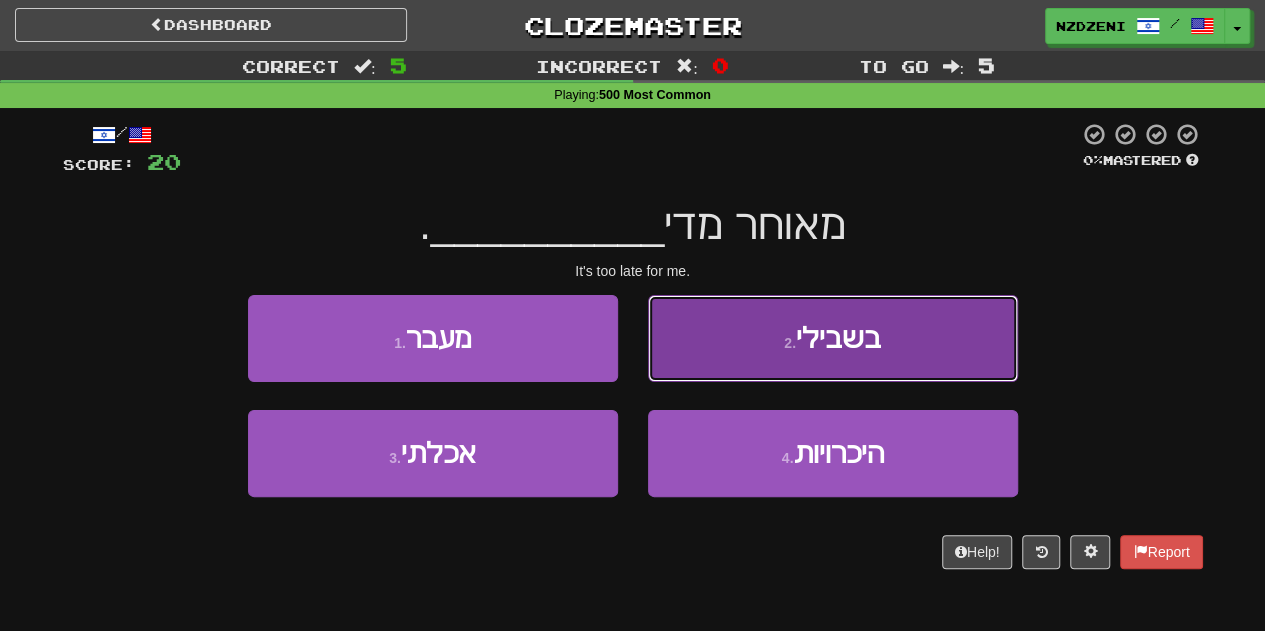 click on "2 .  בשבילי" at bounding box center [833, 338] 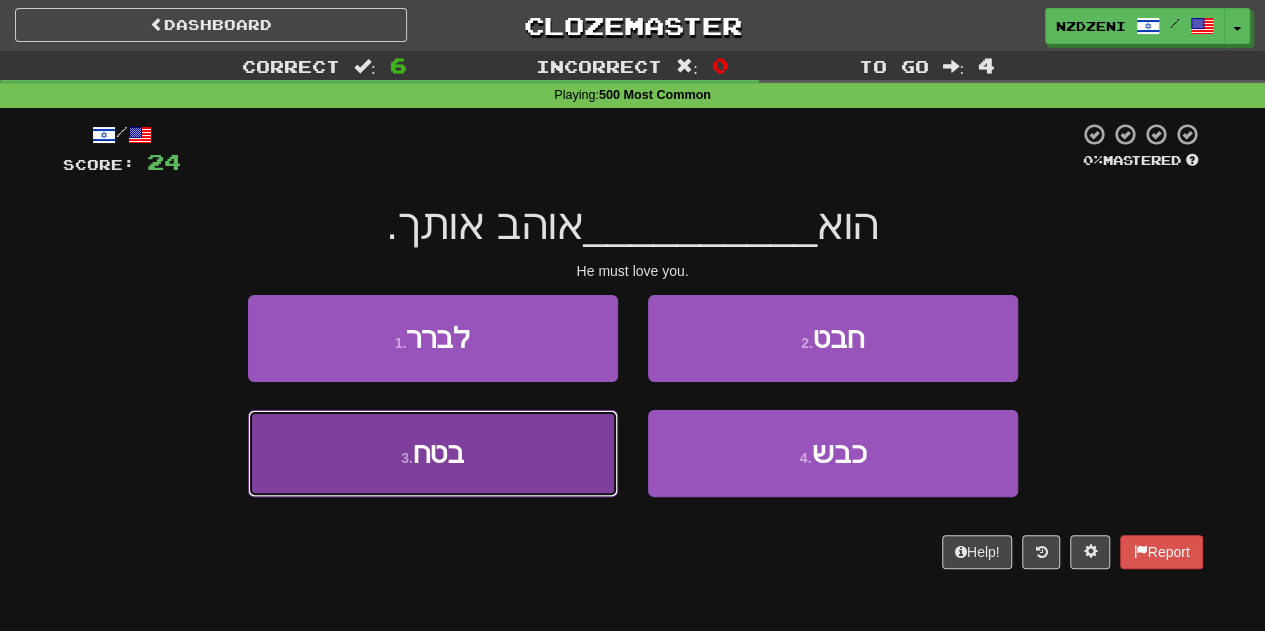 click on "3 .  בטח" at bounding box center (433, 453) 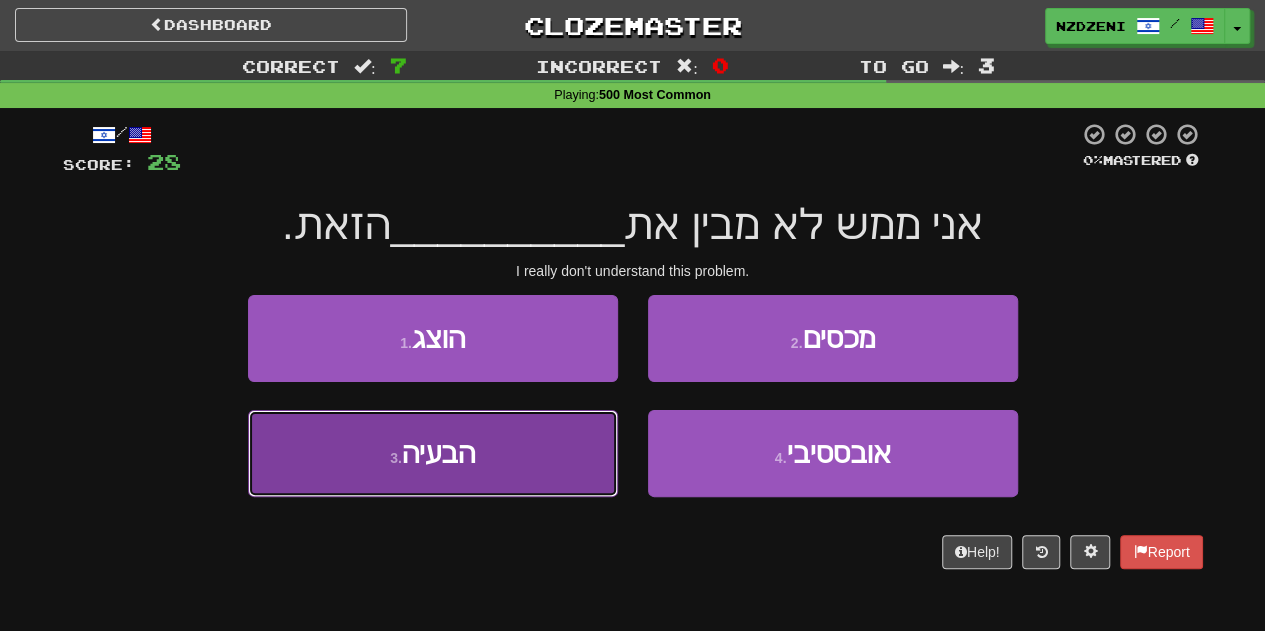 click on "הבעיה" at bounding box center [438, 453] 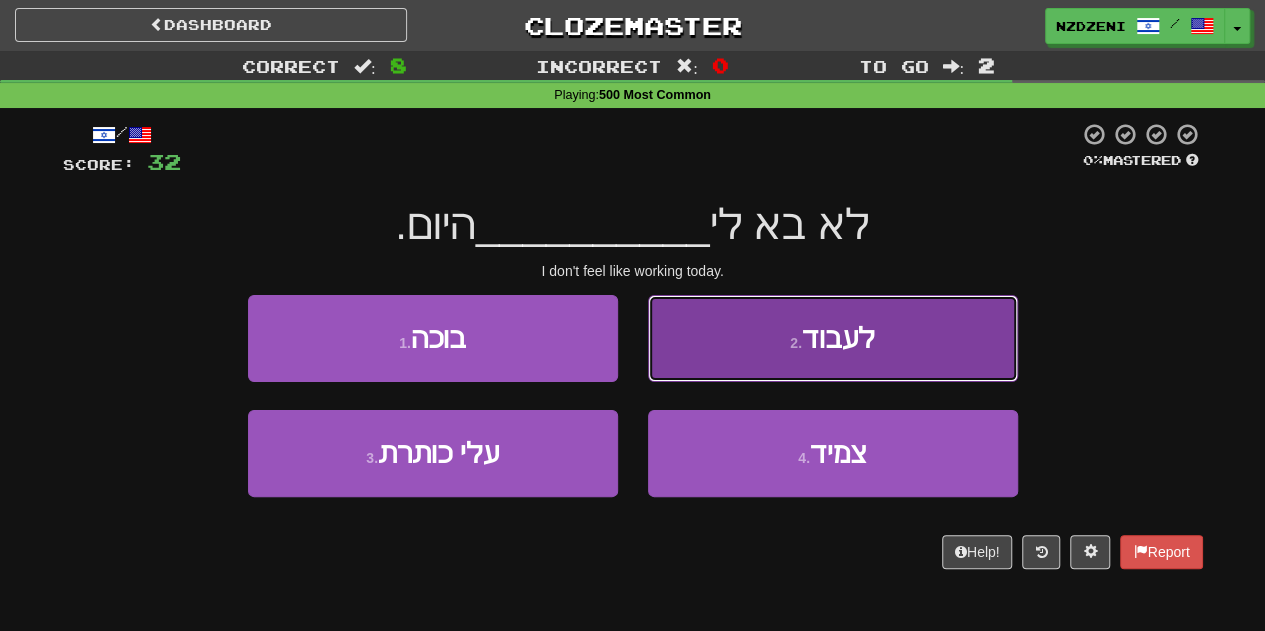 click on "2 .  לעבוד" at bounding box center [833, 338] 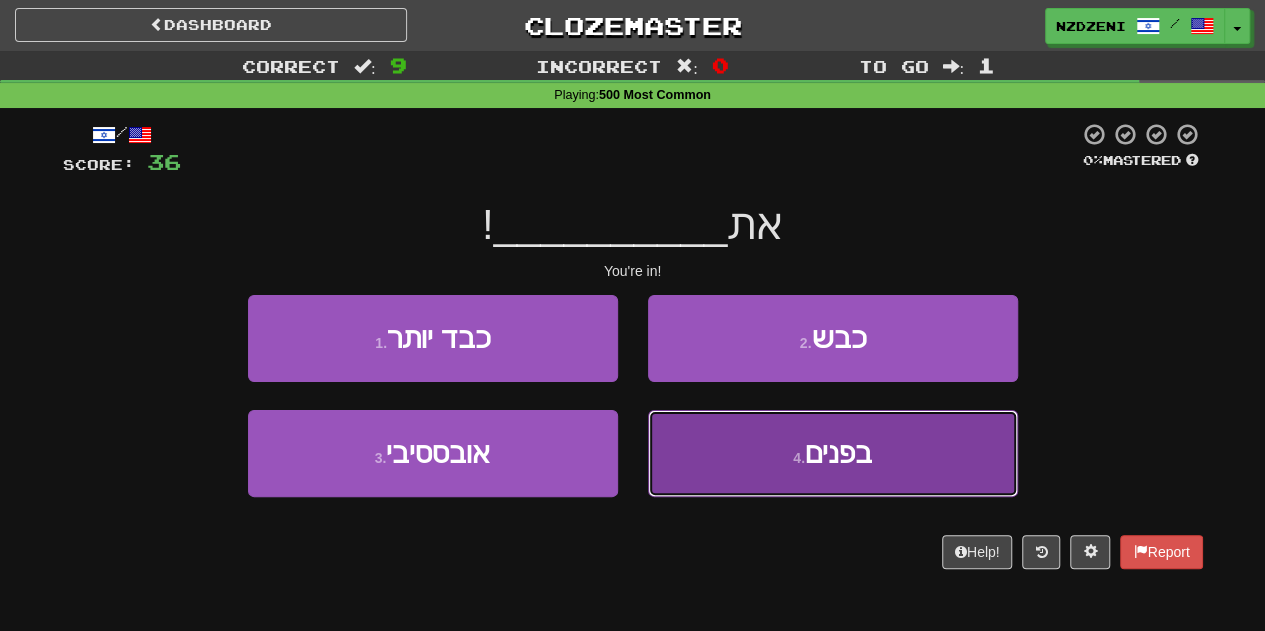 click on "4 .  בפנים" at bounding box center [833, 453] 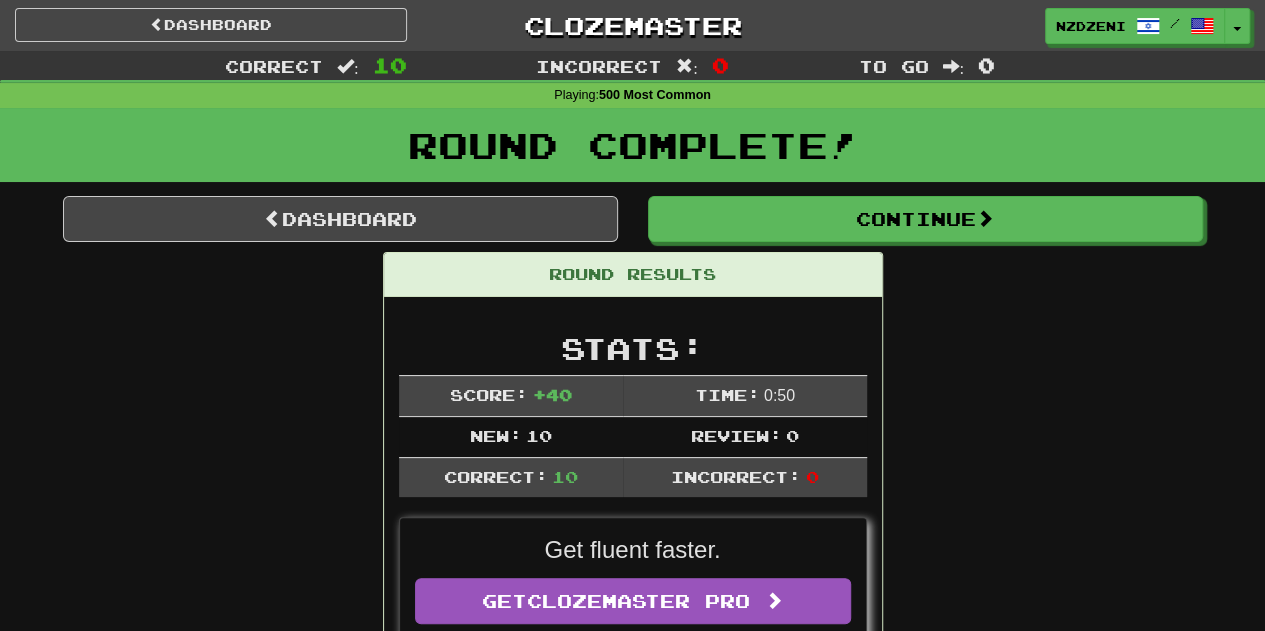 click on "Round Complete!" at bounding box center [632, 152] 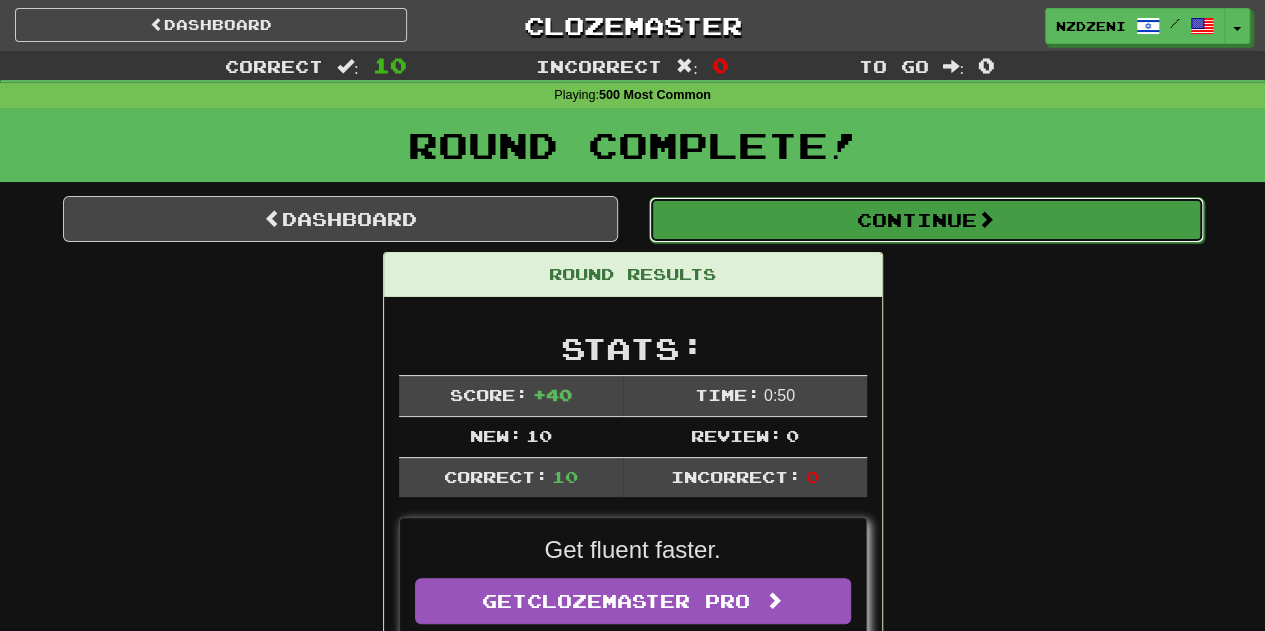 click on "Continue" at bounding box center [926, 220] 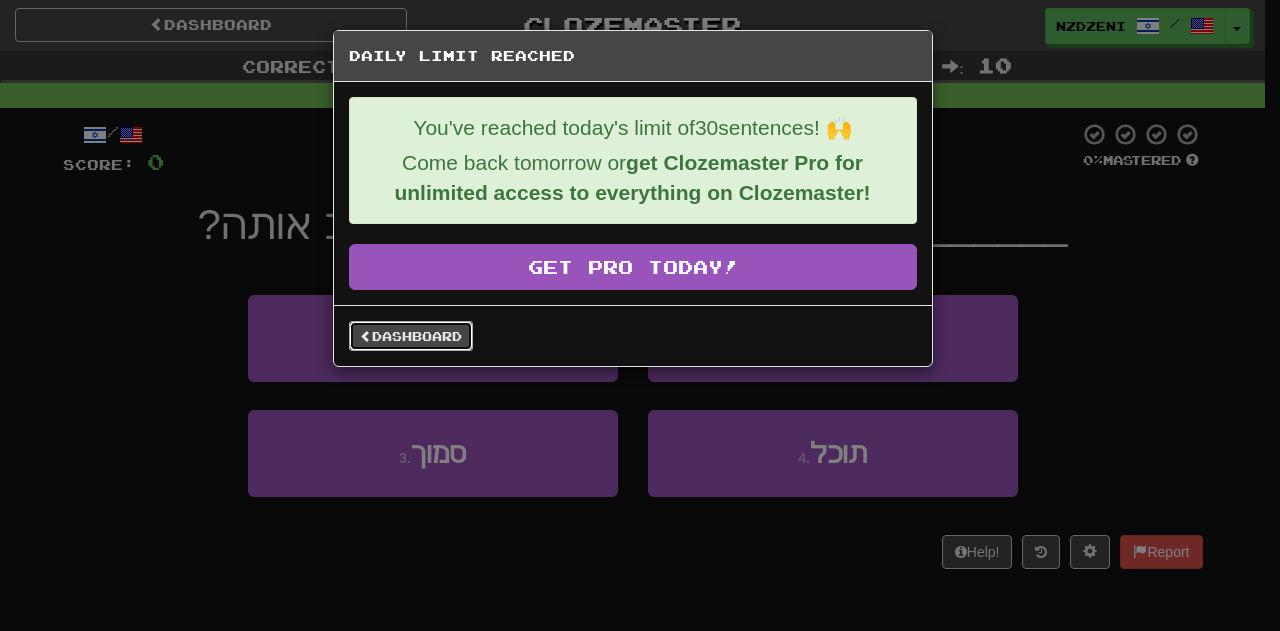 click on "Dashboard" at bounding box center [411, 336] 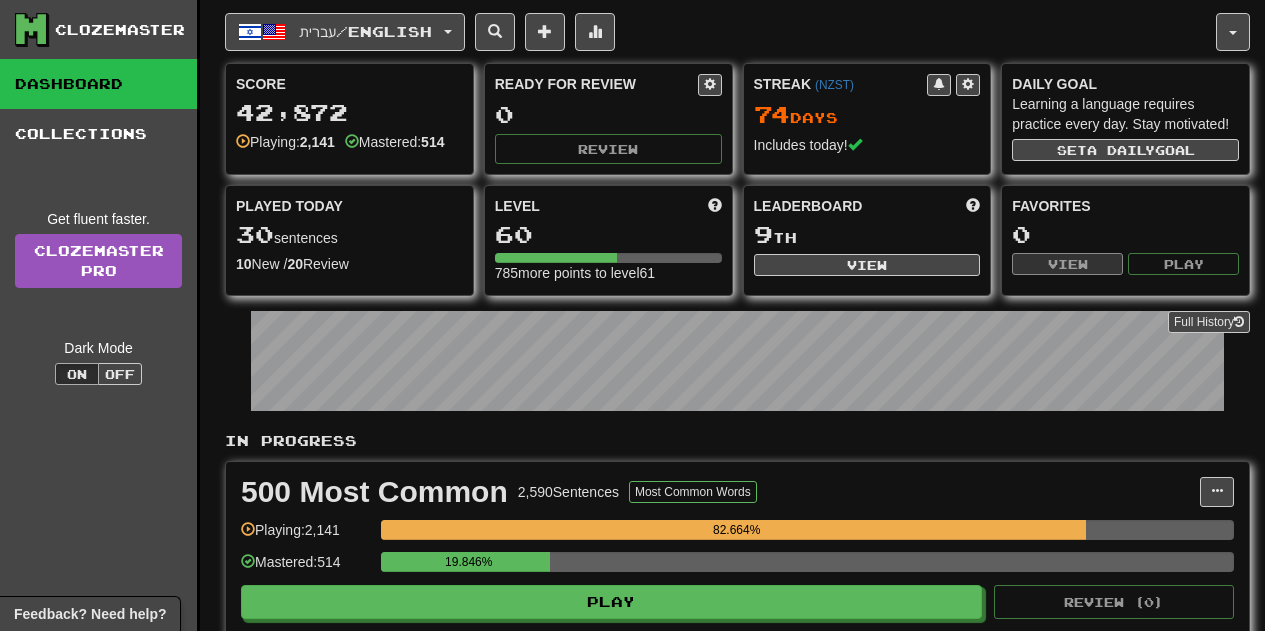 scroll, scrollTop: 0, scrollLeft: 0, axis: both 